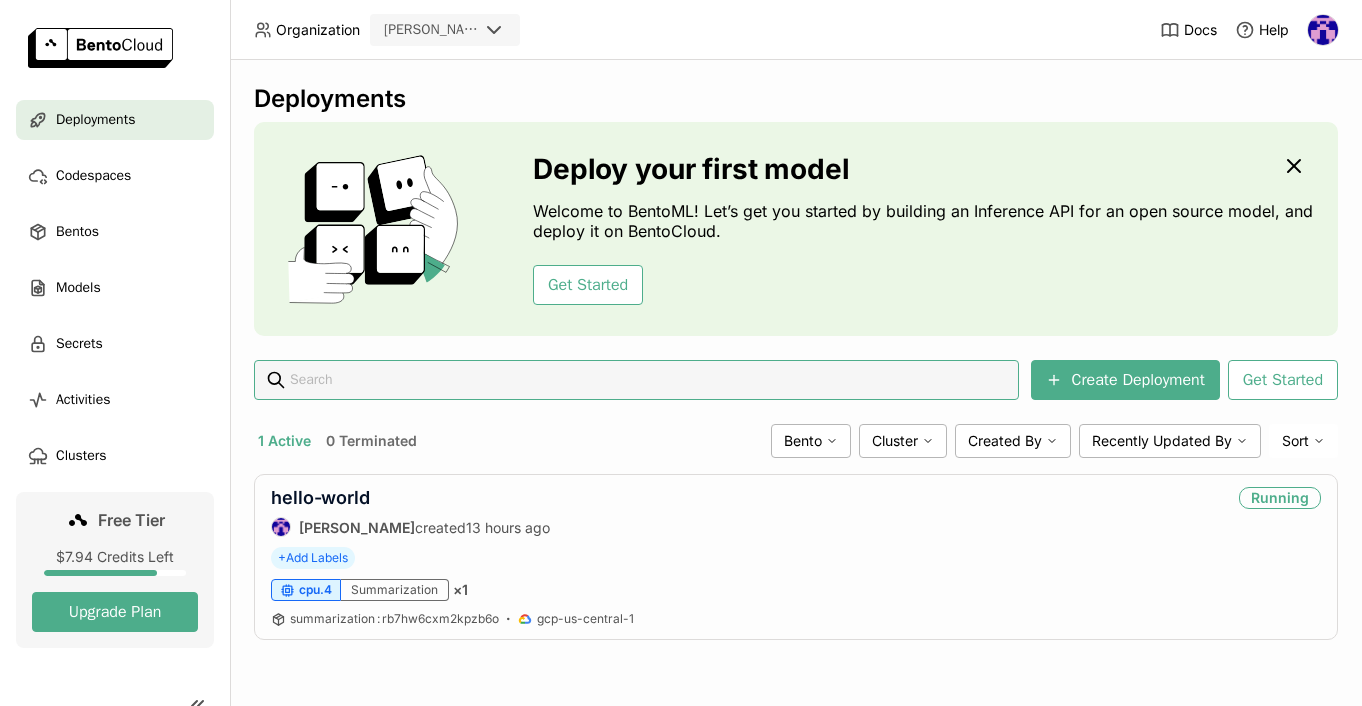 scroll, scrollTop: 0, scrollLeft: 0, axis: both 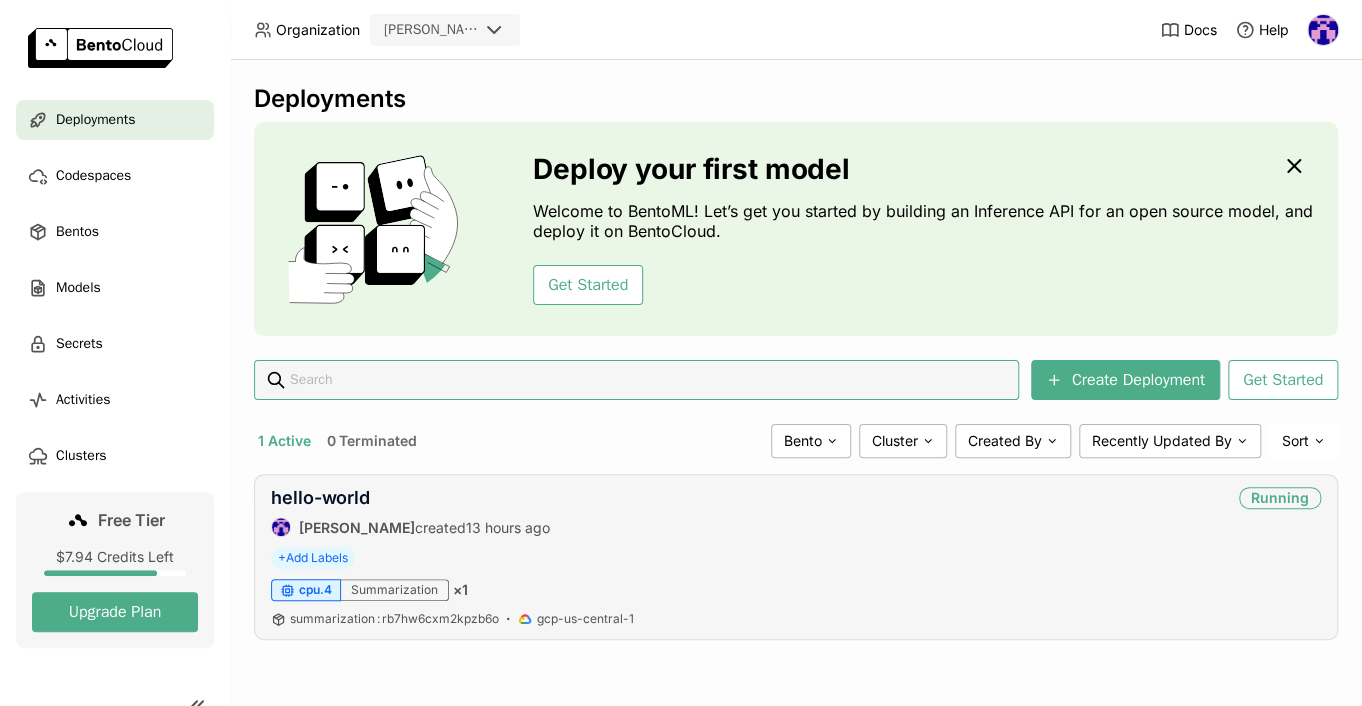 click on "summarization : rb7hw6cxm2kpzb6o gcp-us-central-1" at bounding box center (796, 619) 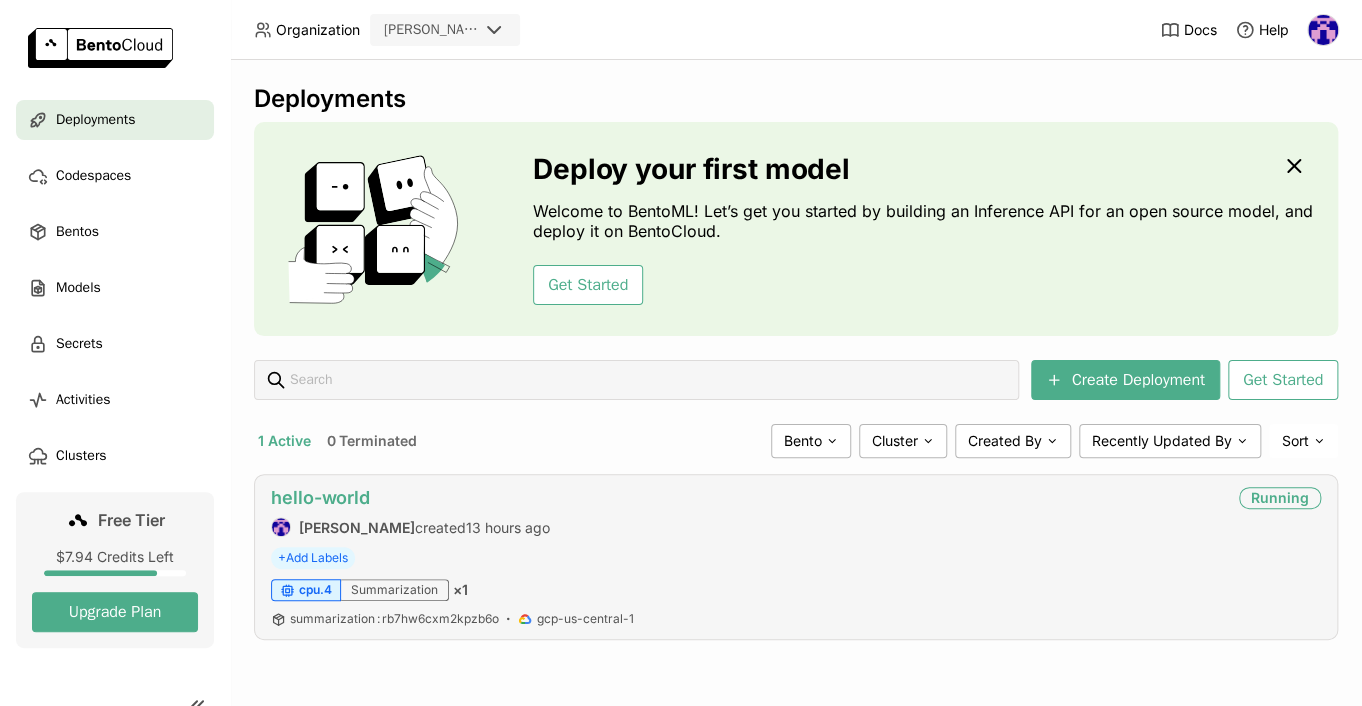 click on "hello-world" at bounding box center (320, 497) 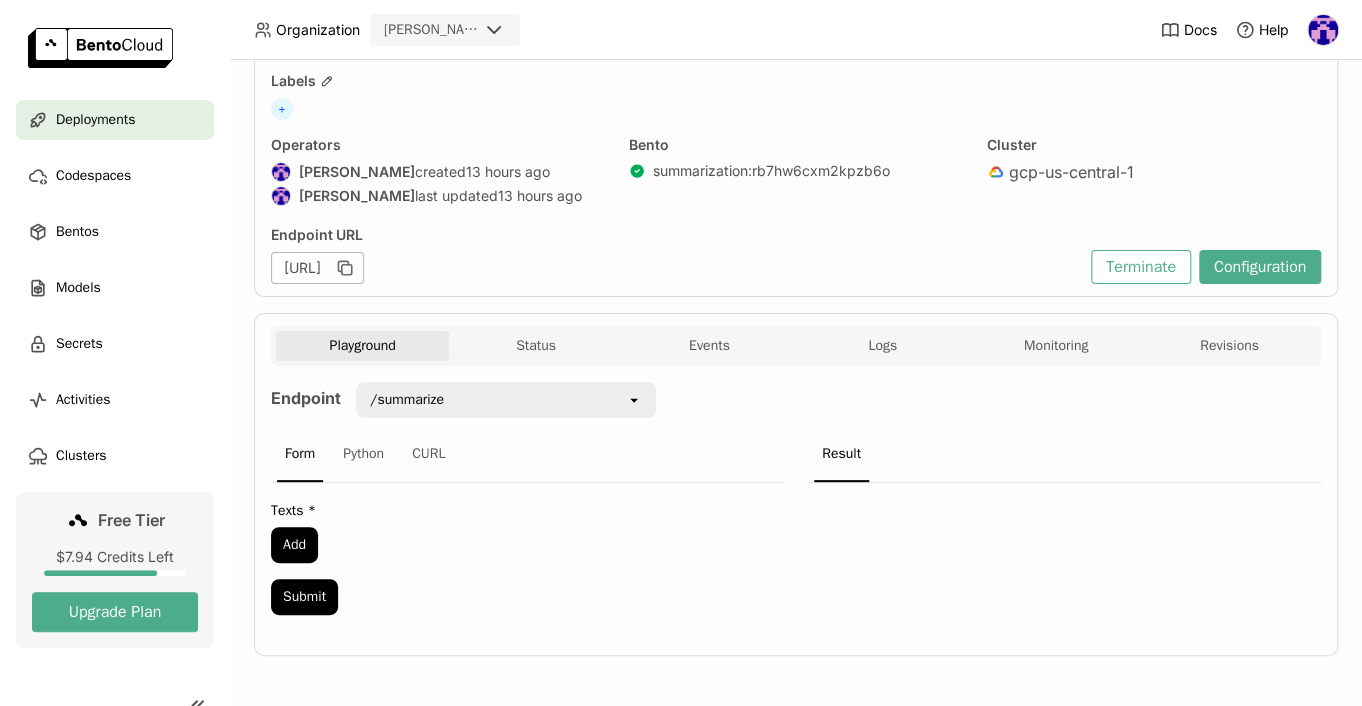 scroll, scrollTop: 109, scrollLeft: 0, axis: vertical 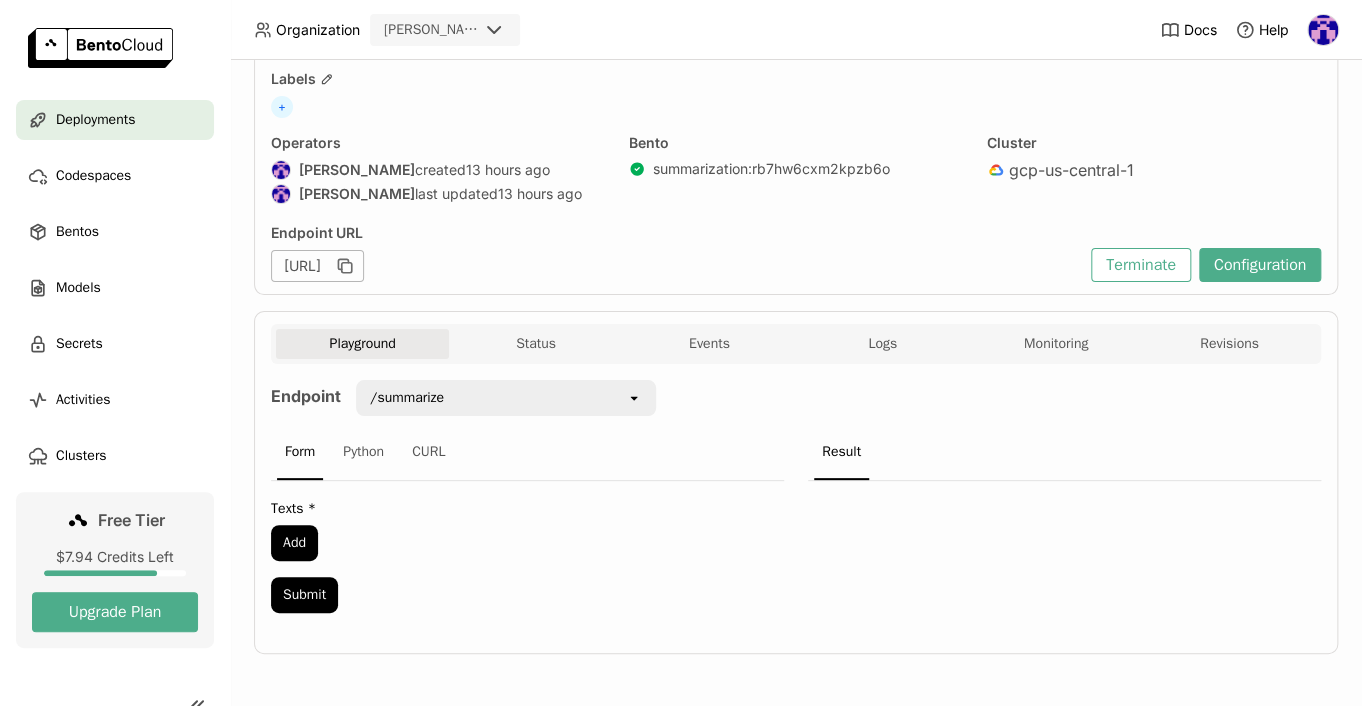 click on "Playground" at bounding box center [362, 344] 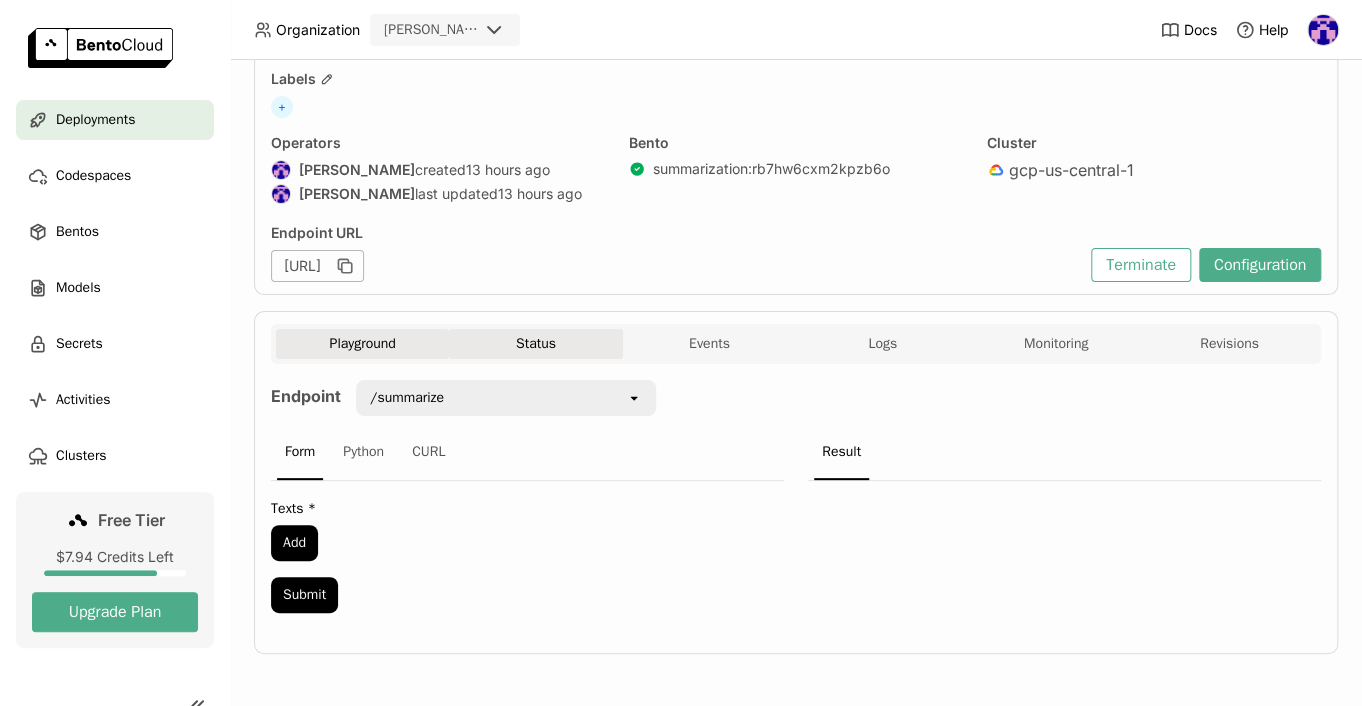 click on "Status" at bounding box center (535, 344) 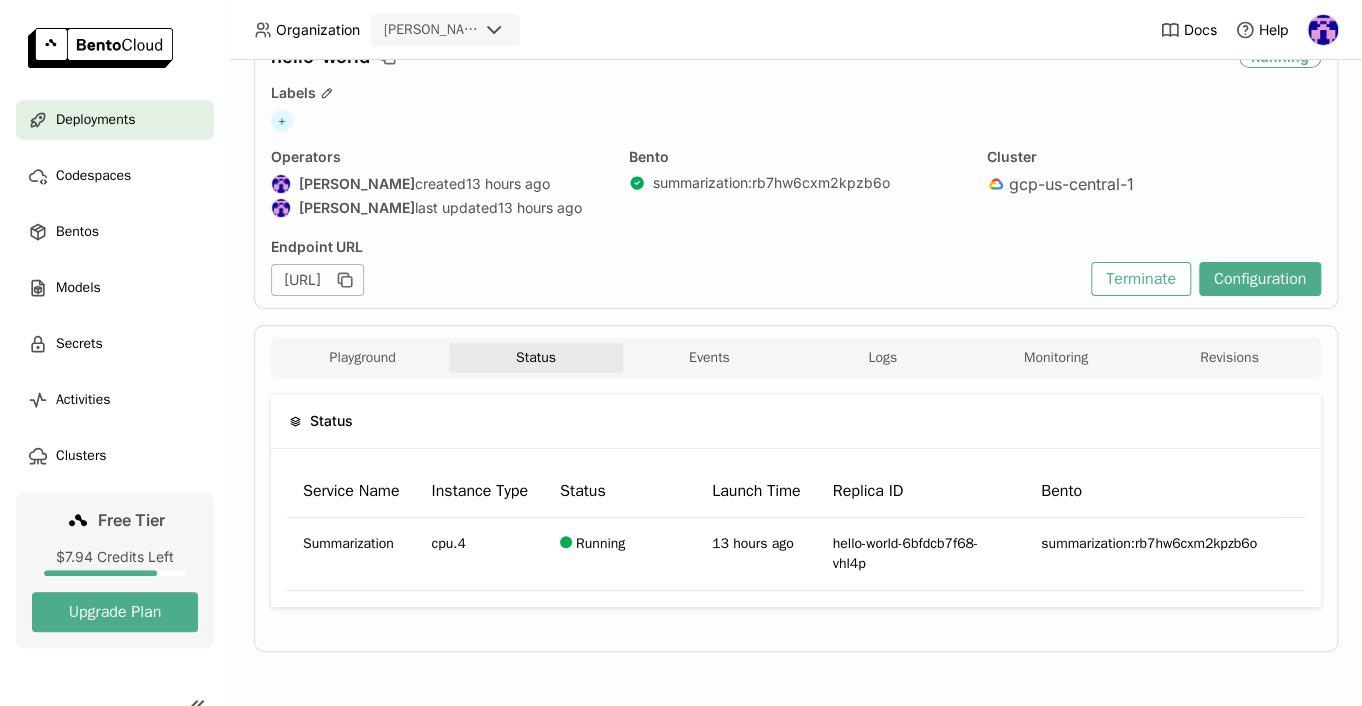 scroll, scrollTop: 94, scrollLeft: 0, axis: vertical 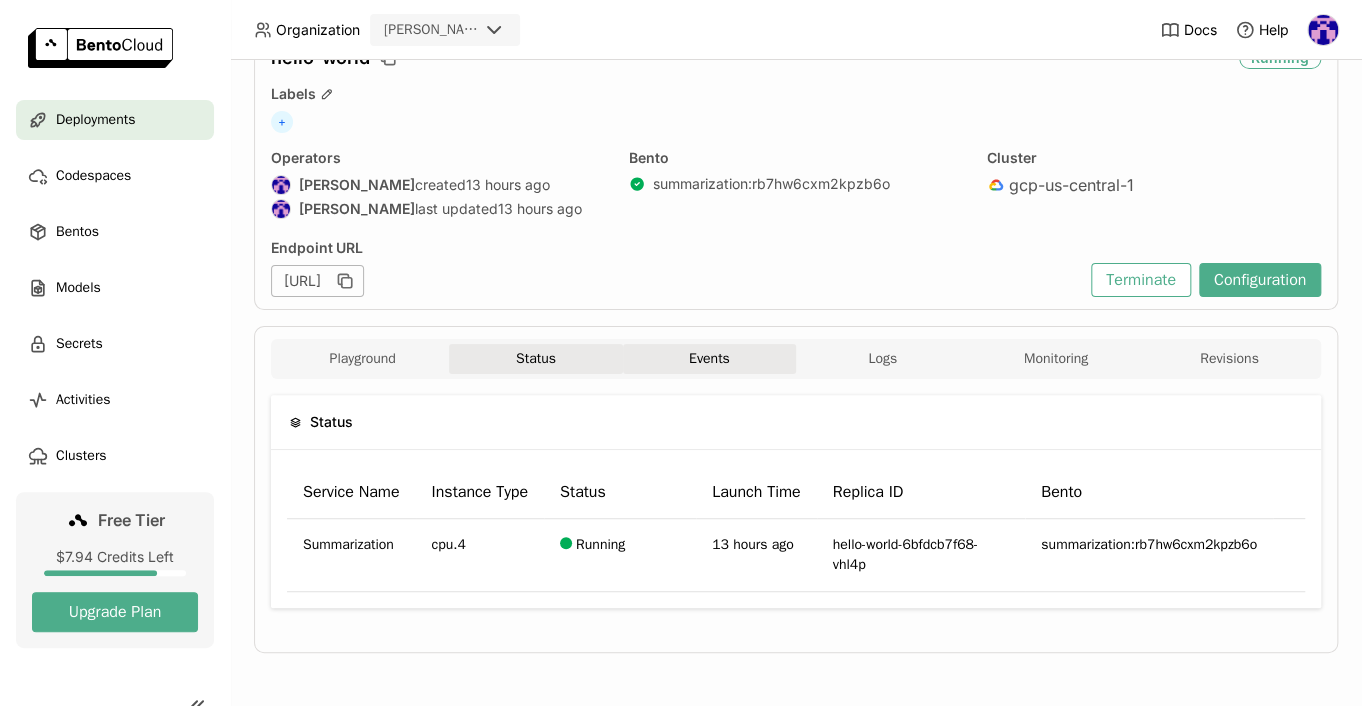 click on "Events" at bounding box center [709, 359] 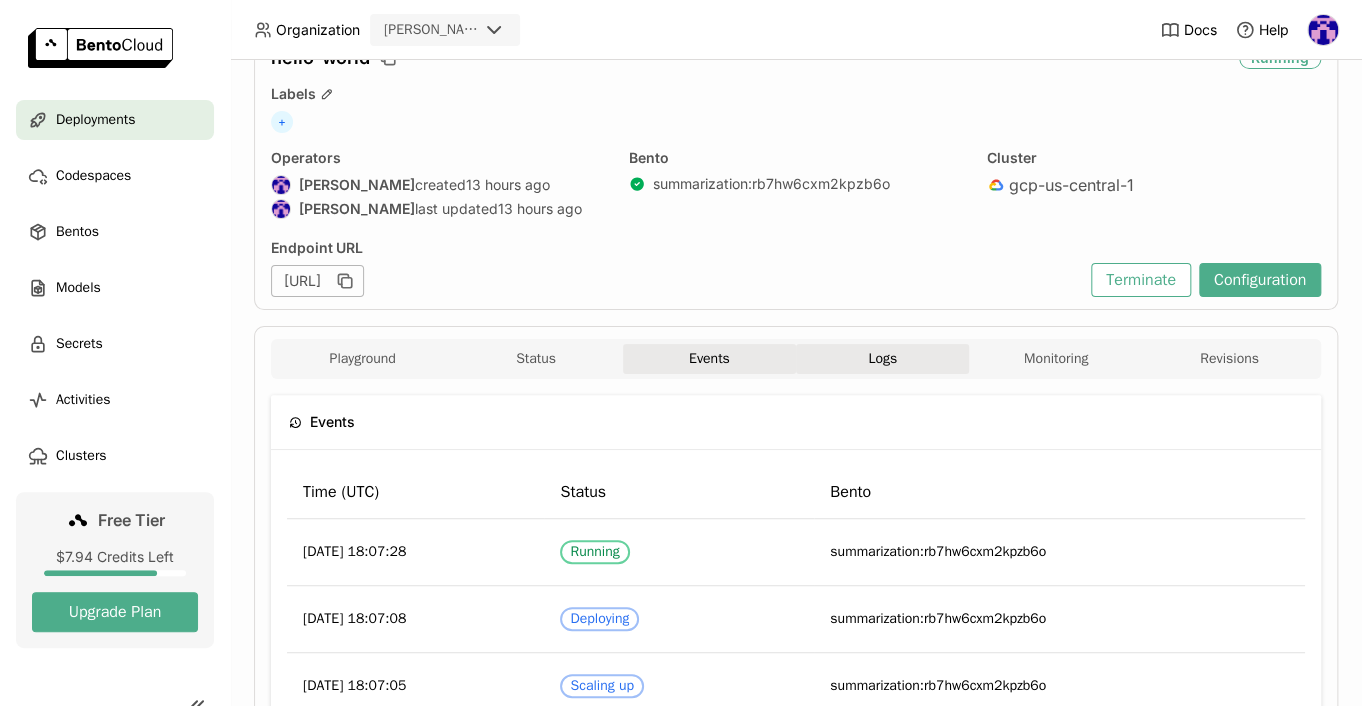 click on "Logs" at bounding box center [882, 359] 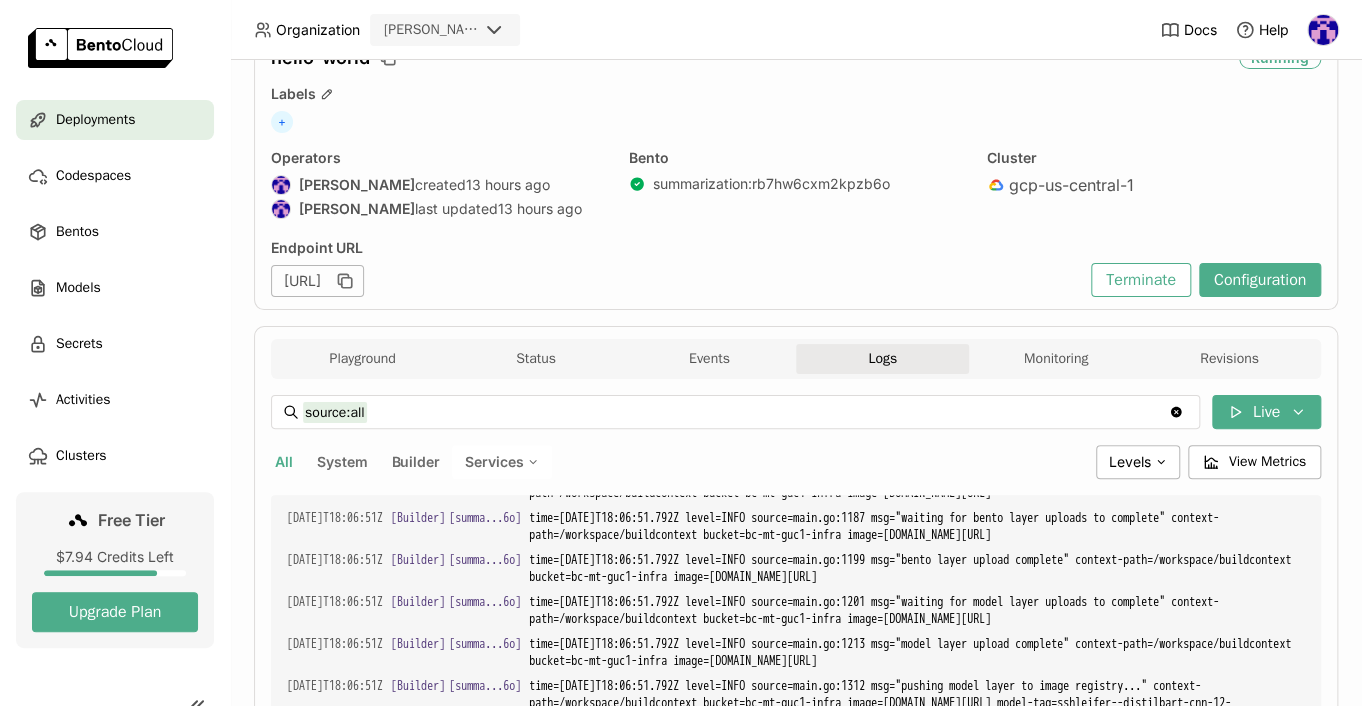scroll, scrollTop: 5325, scrollLeft: 0, axis: vertical 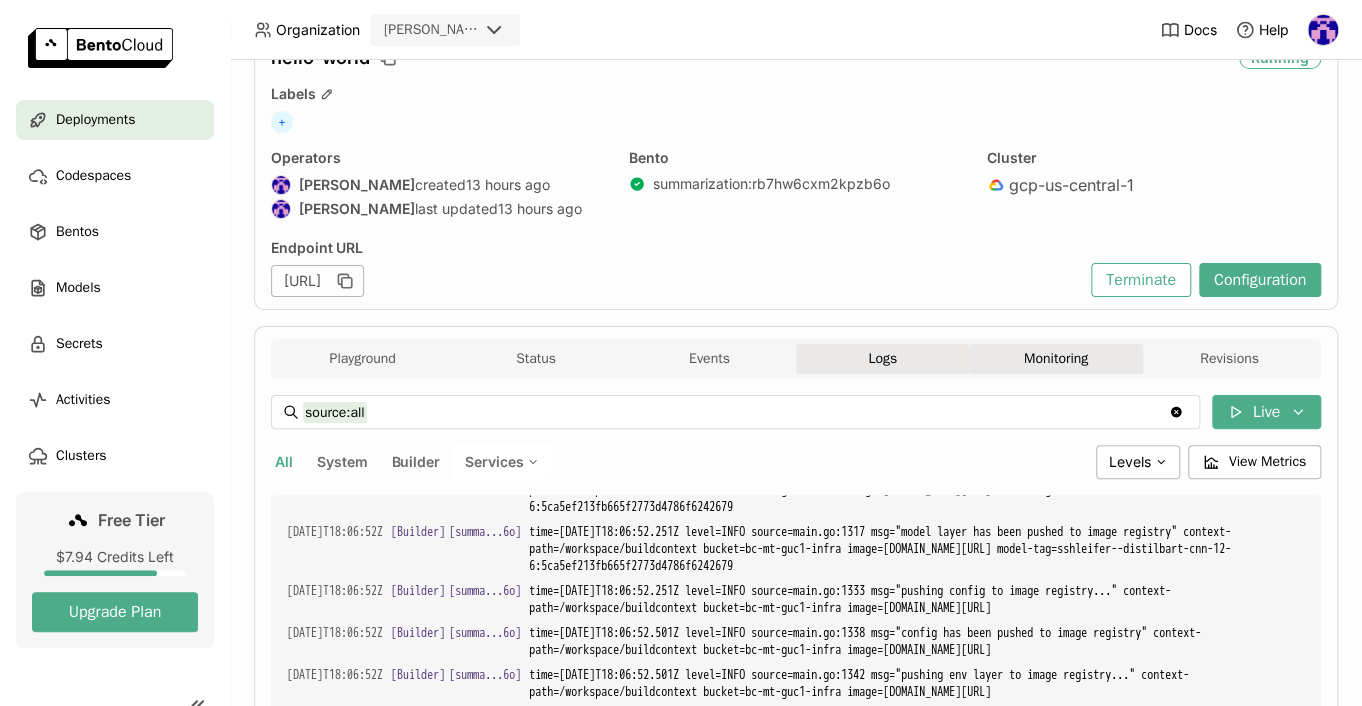 click on "Monitoring" at bounding box center (1055, 359) 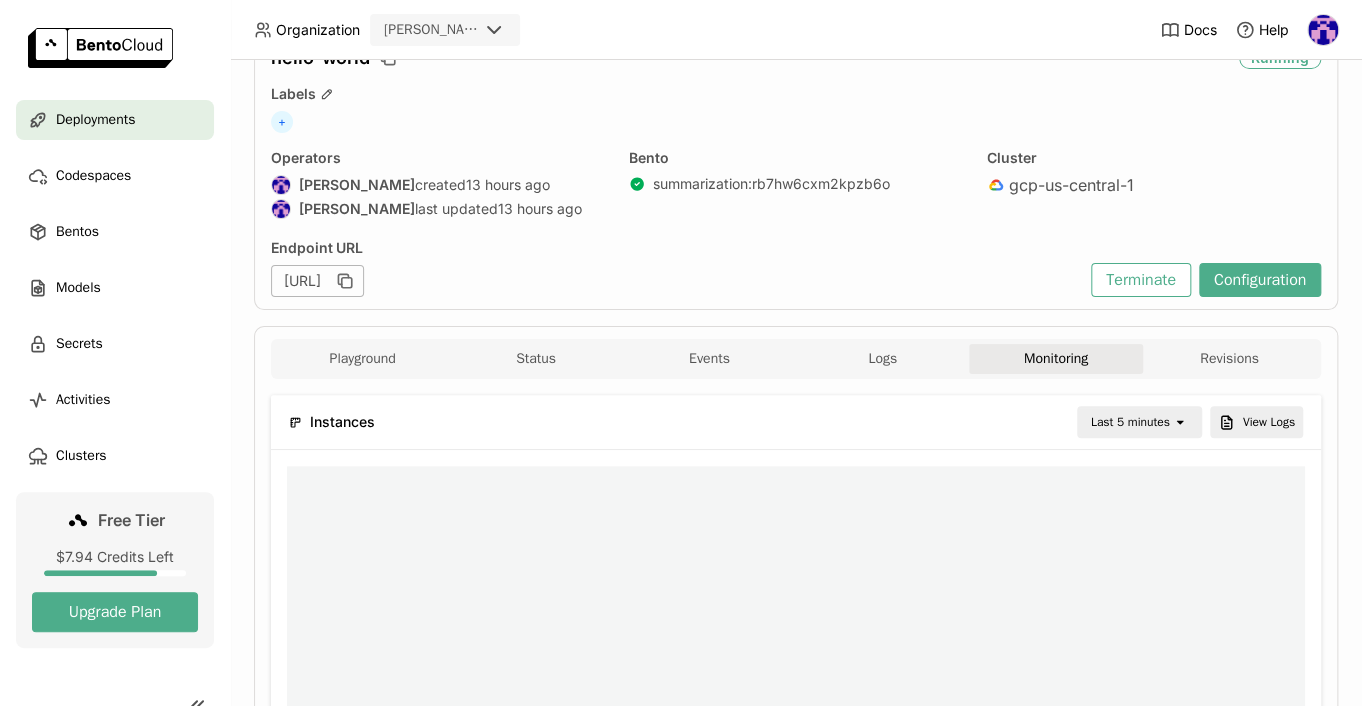 scroll, scrollTop: 0, scrollLeft: 0, axis: both 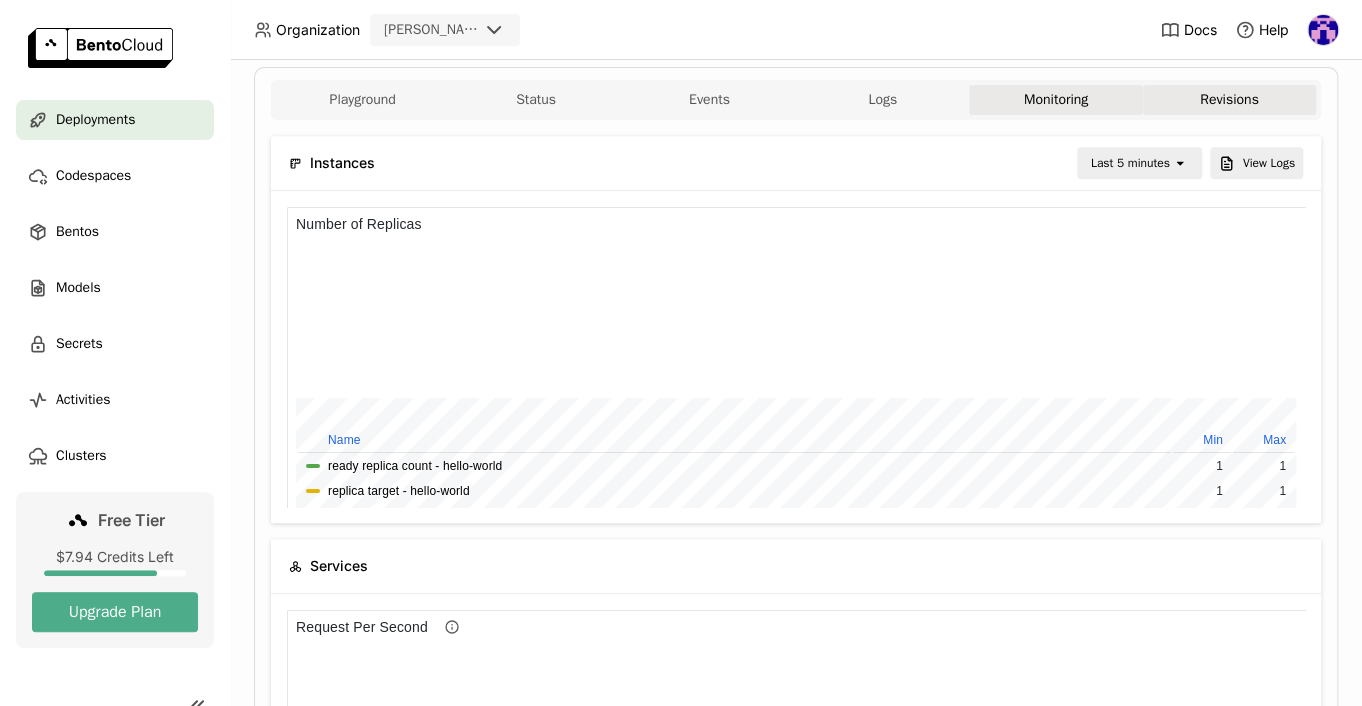 click on "Revisions" at bounding box center [1229, 100] 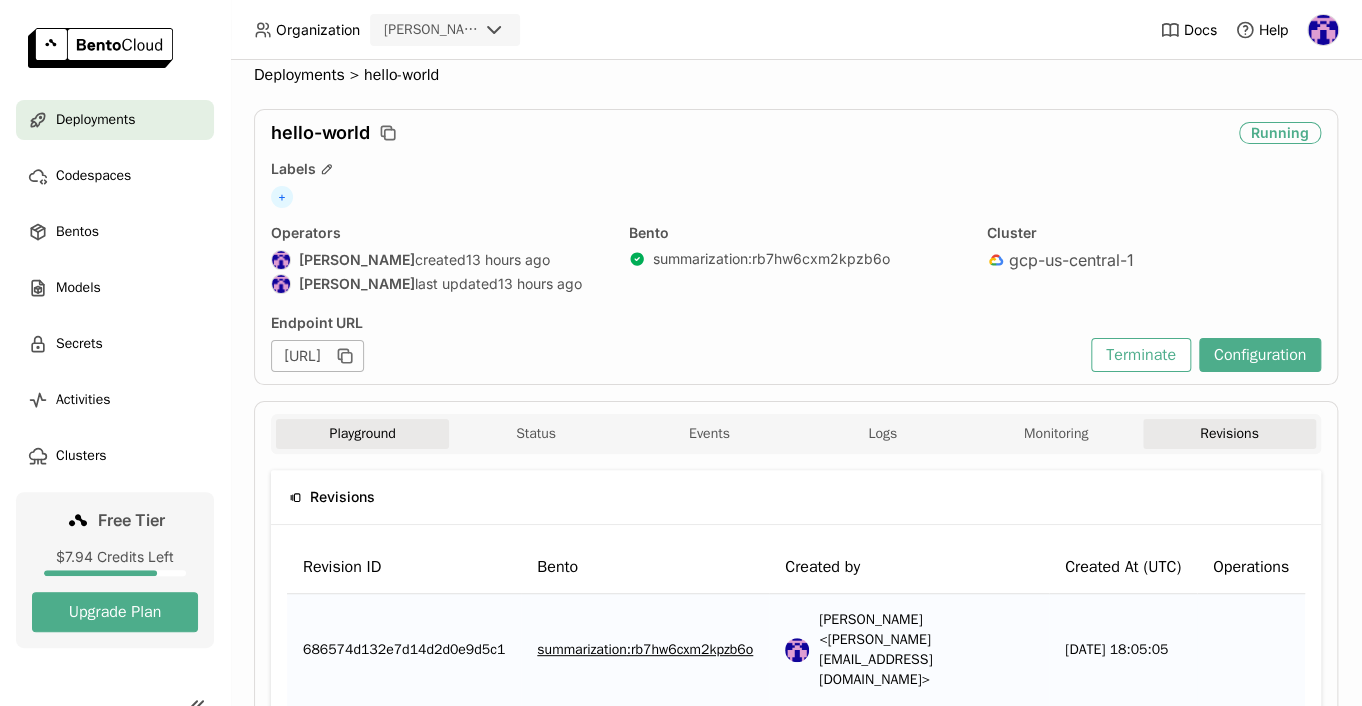 click on "Playground" at bounding box center [362, 434] 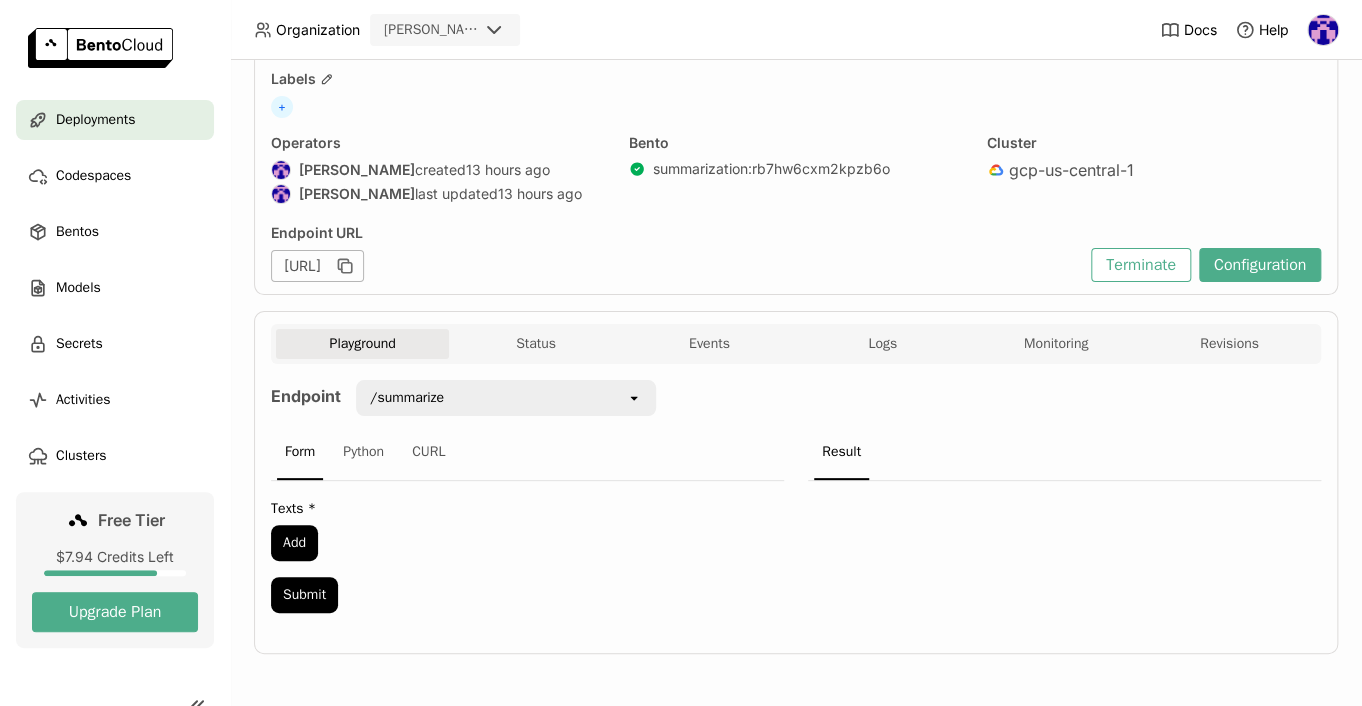 click on "Add" at bounding box center (527, 543) 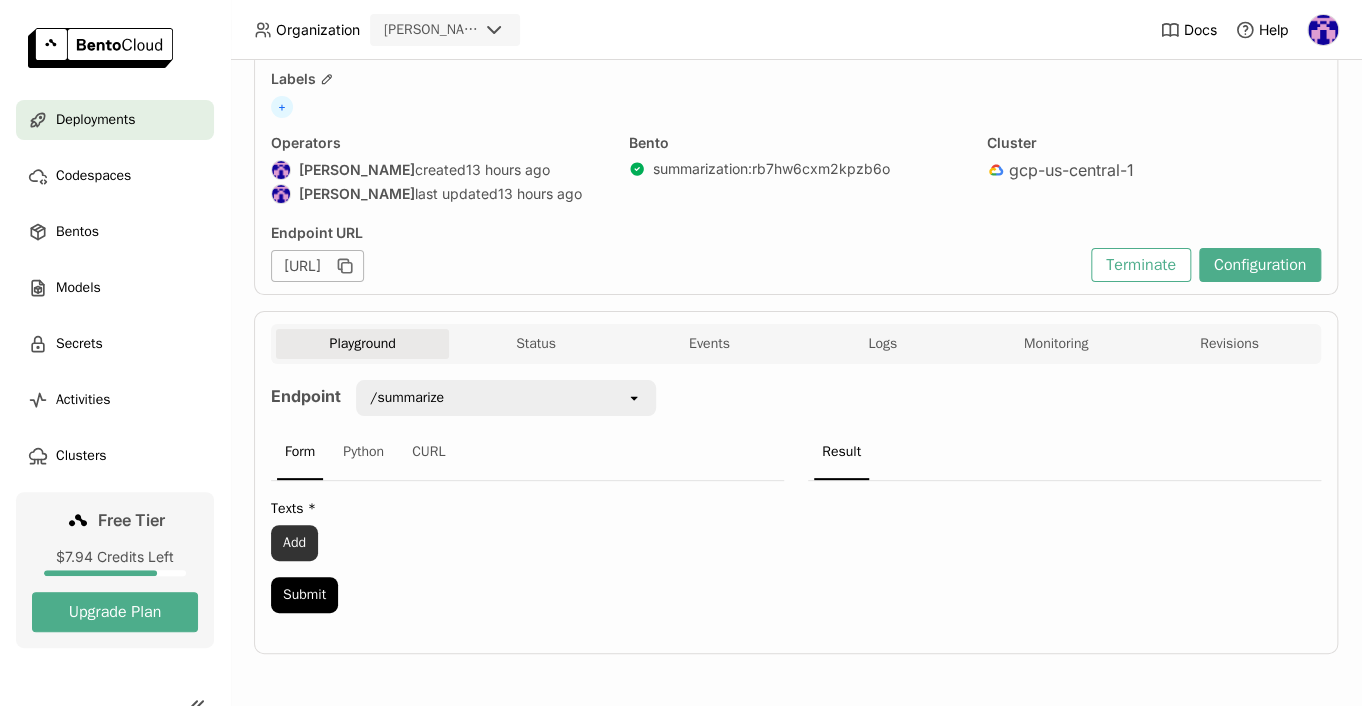 click on "Add" at bounding box center (294, 543) 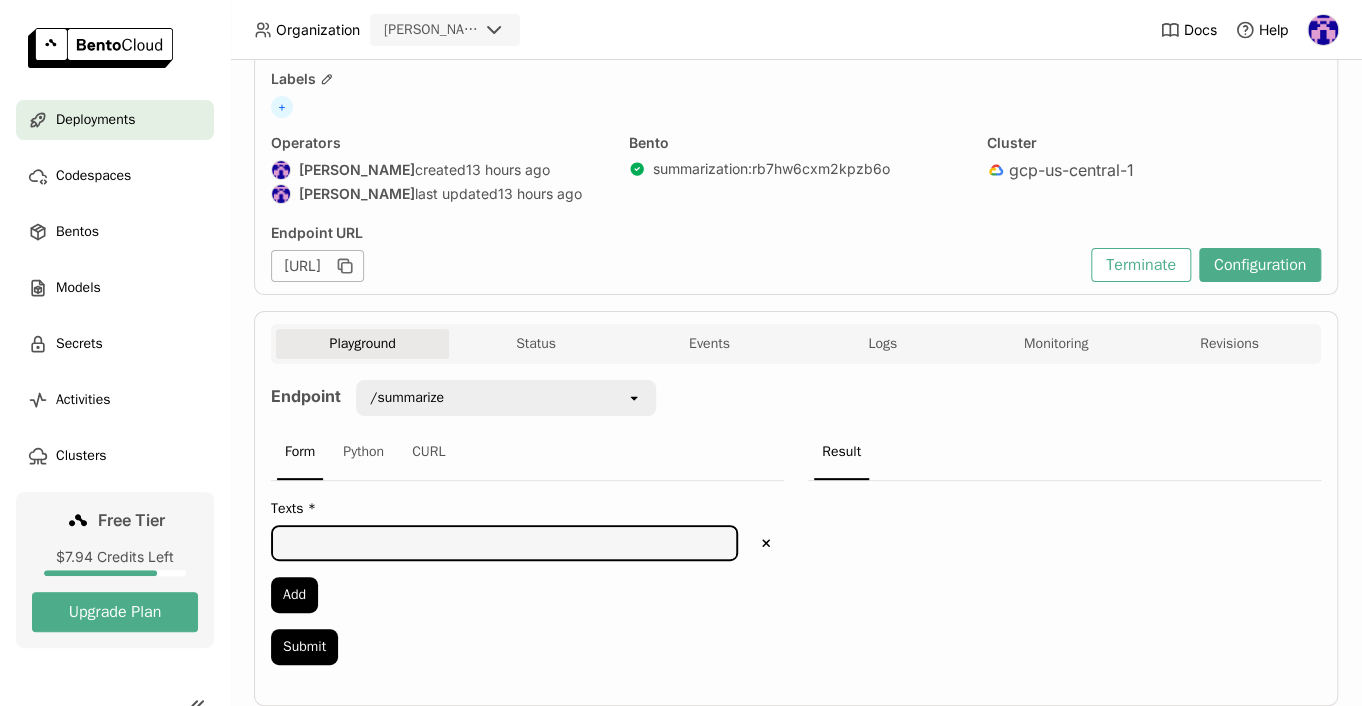 click at bounding box center [504, 543] 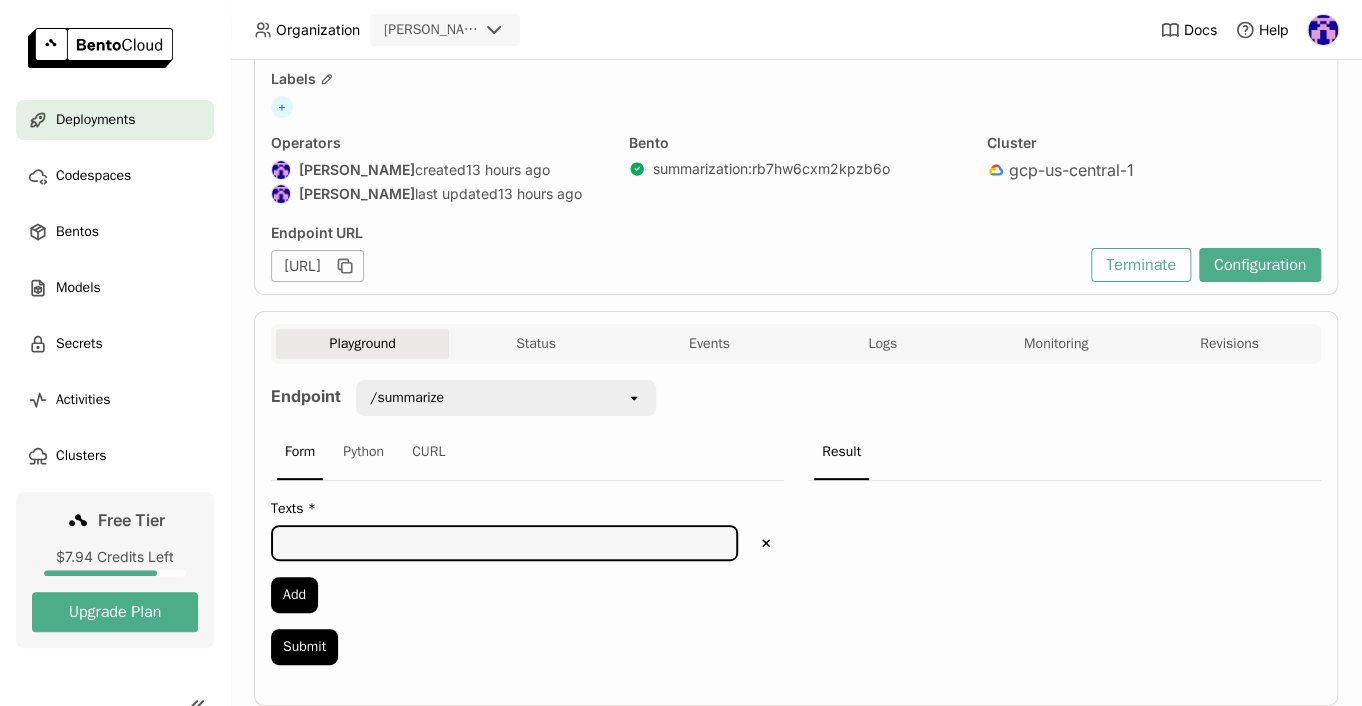 click at bounding box center [504, 543] 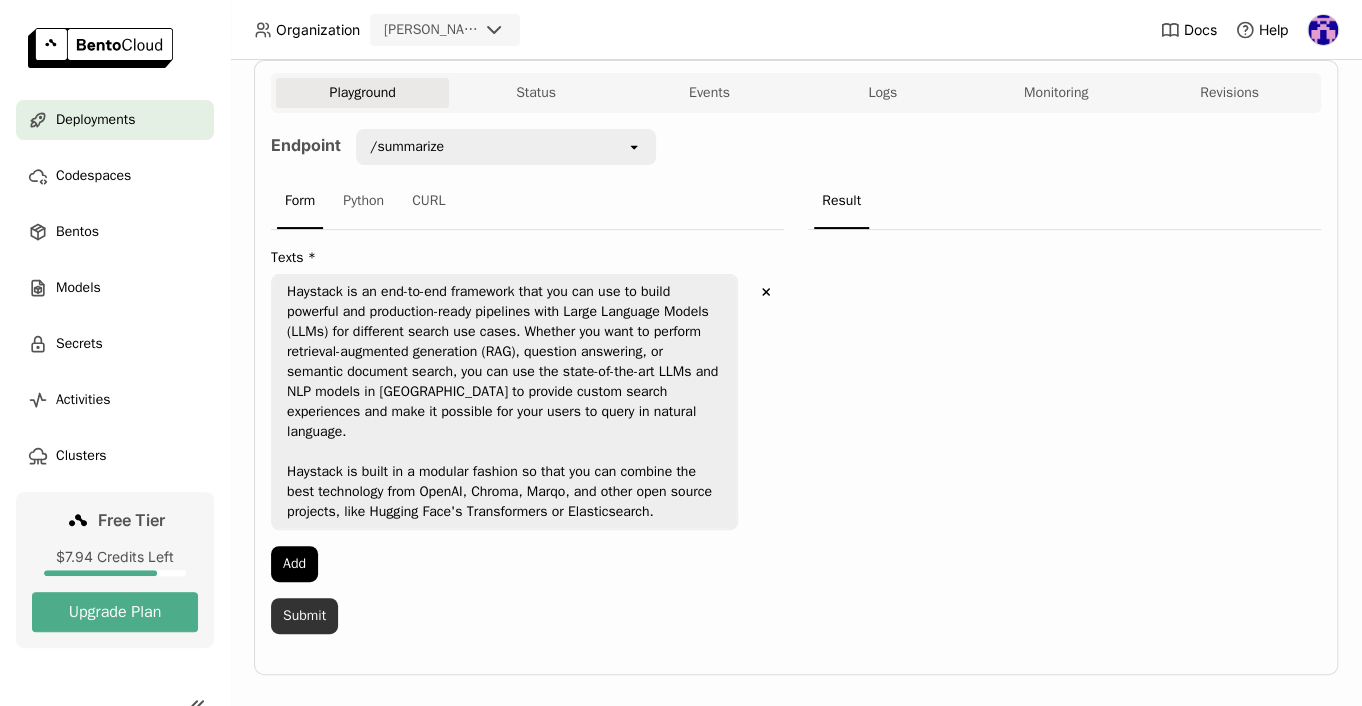 click on "Submit" at bounding box center [304, 616] 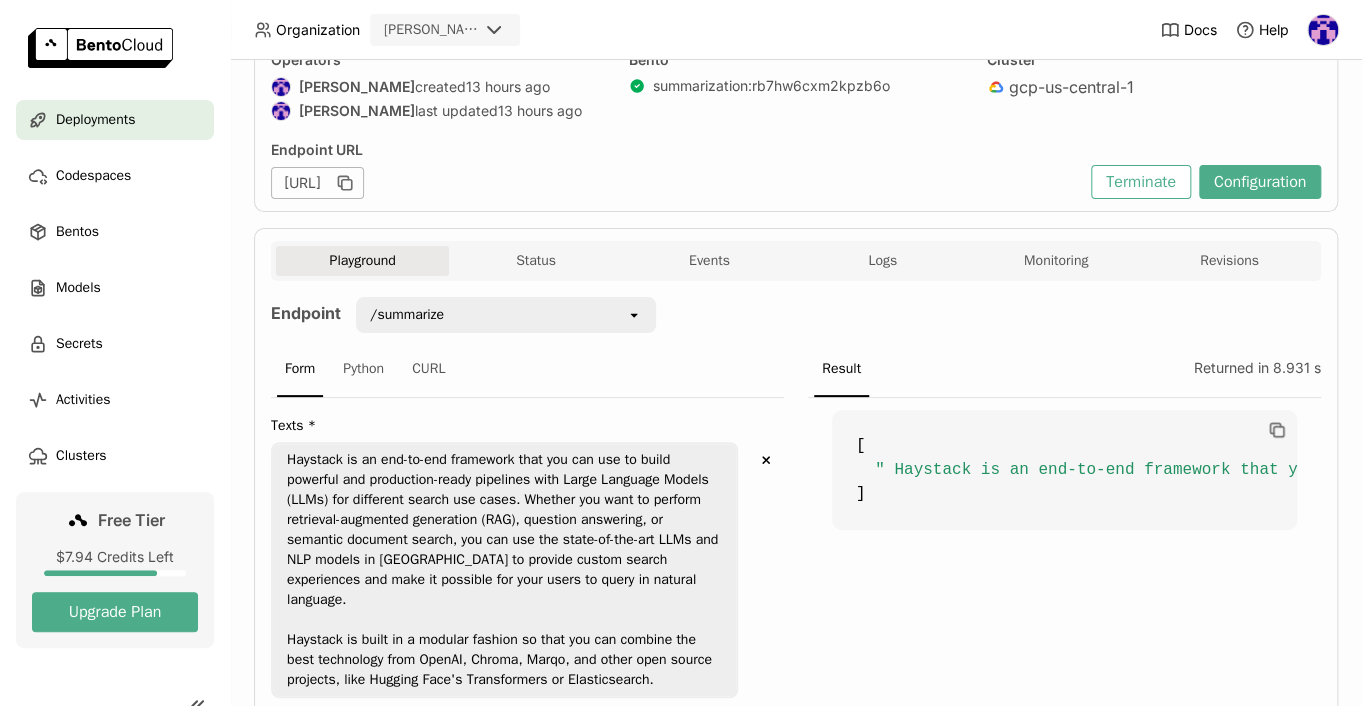 scroll, scrollTop: 259, scrollLeft: 0, axis: vertical 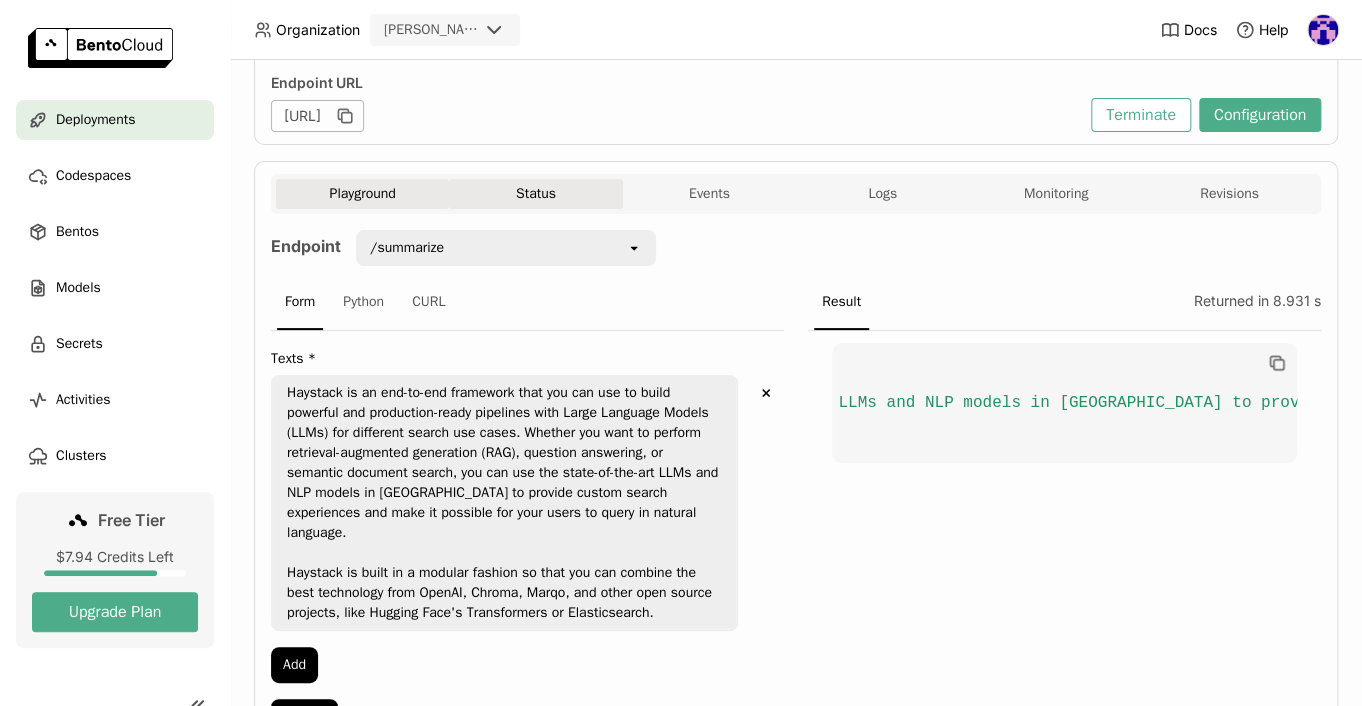 click on "Status" at bounding box center [535, 194] 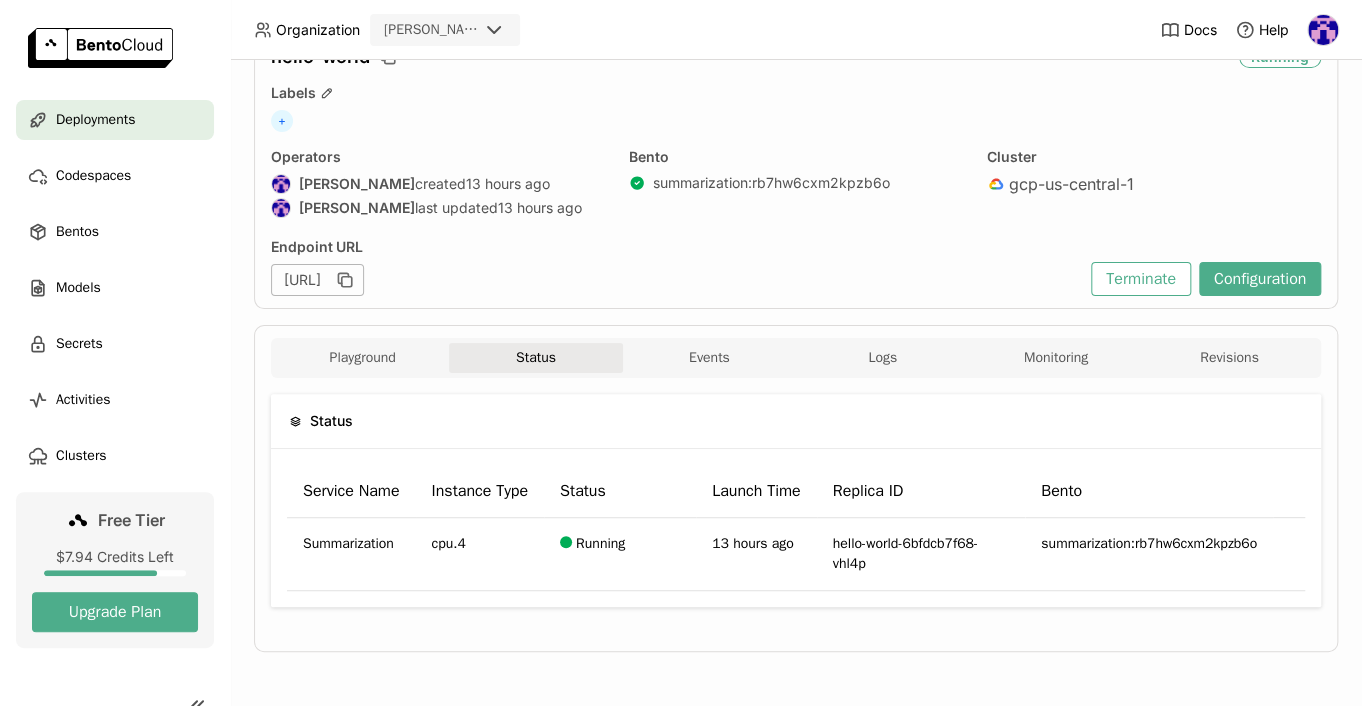 scroll, scrollTop: 94, scrollLeft: 0, axis: vertical 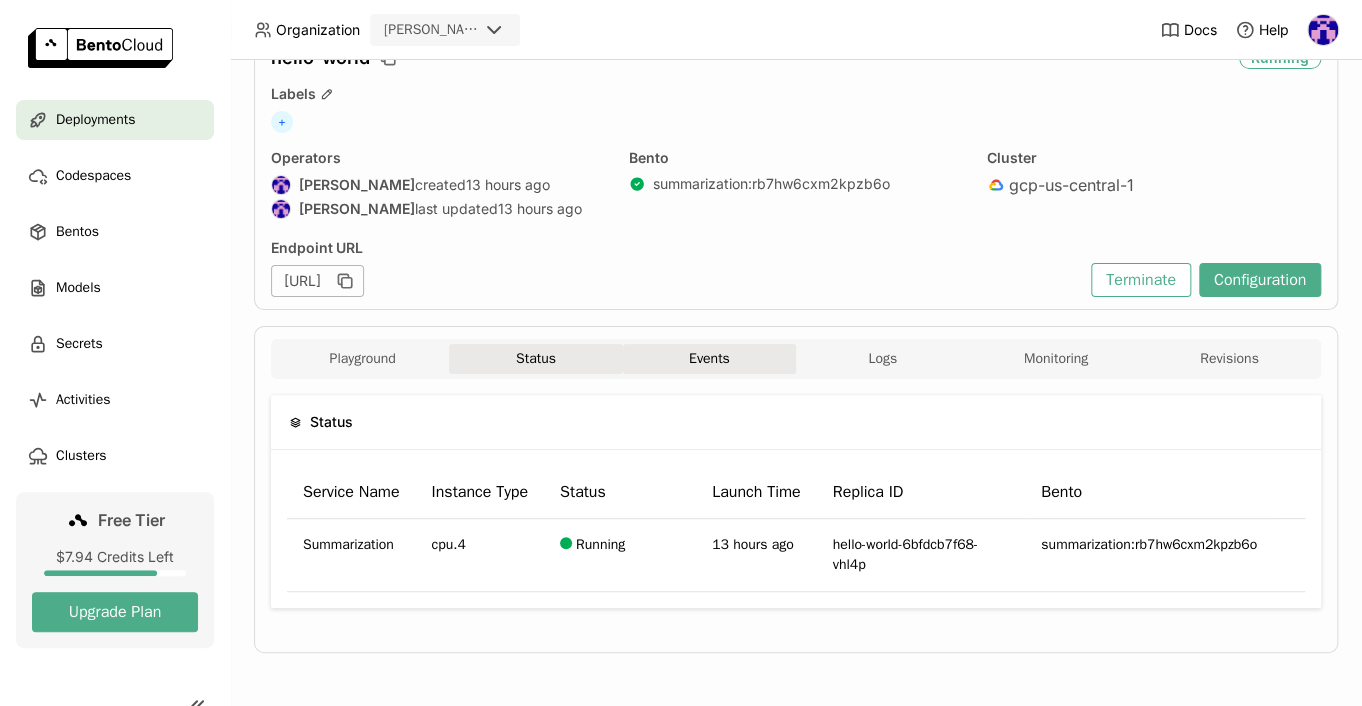 click on "Events" at bounding box center (709, 359) 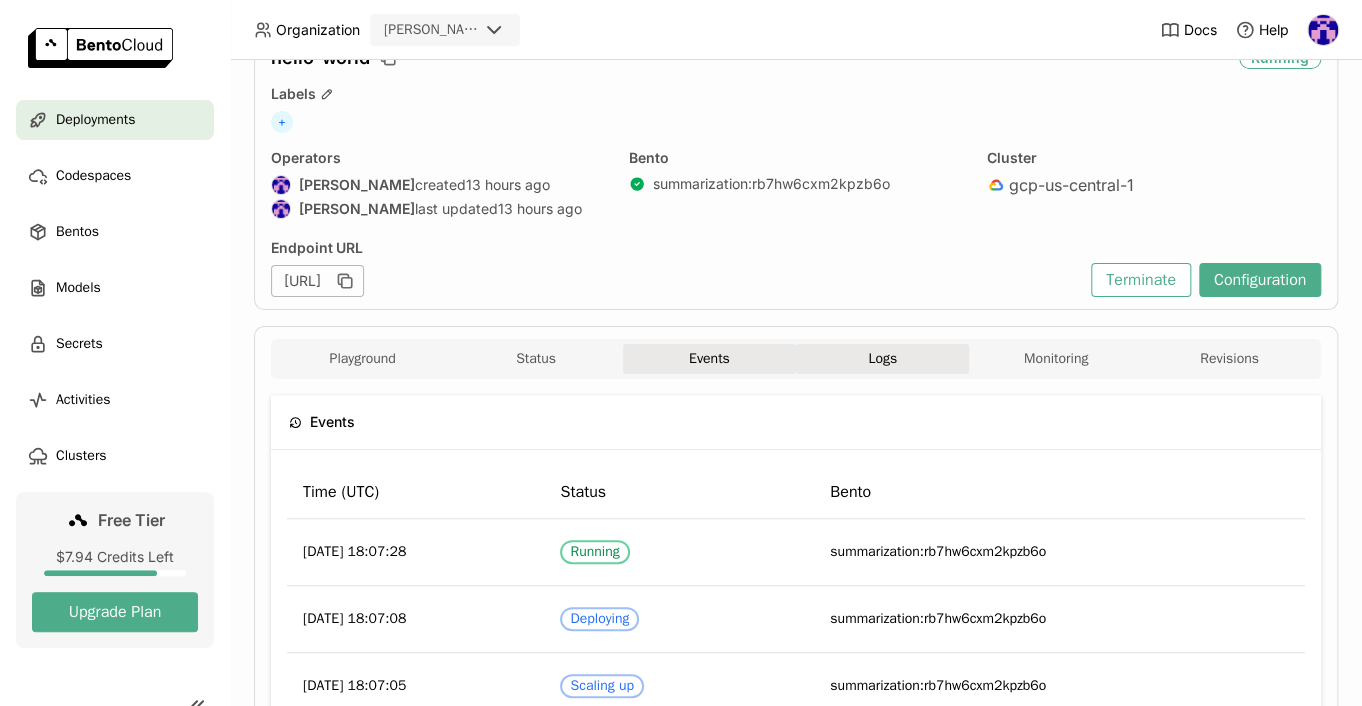 click on "Logs" at bounding box center (882, 359) 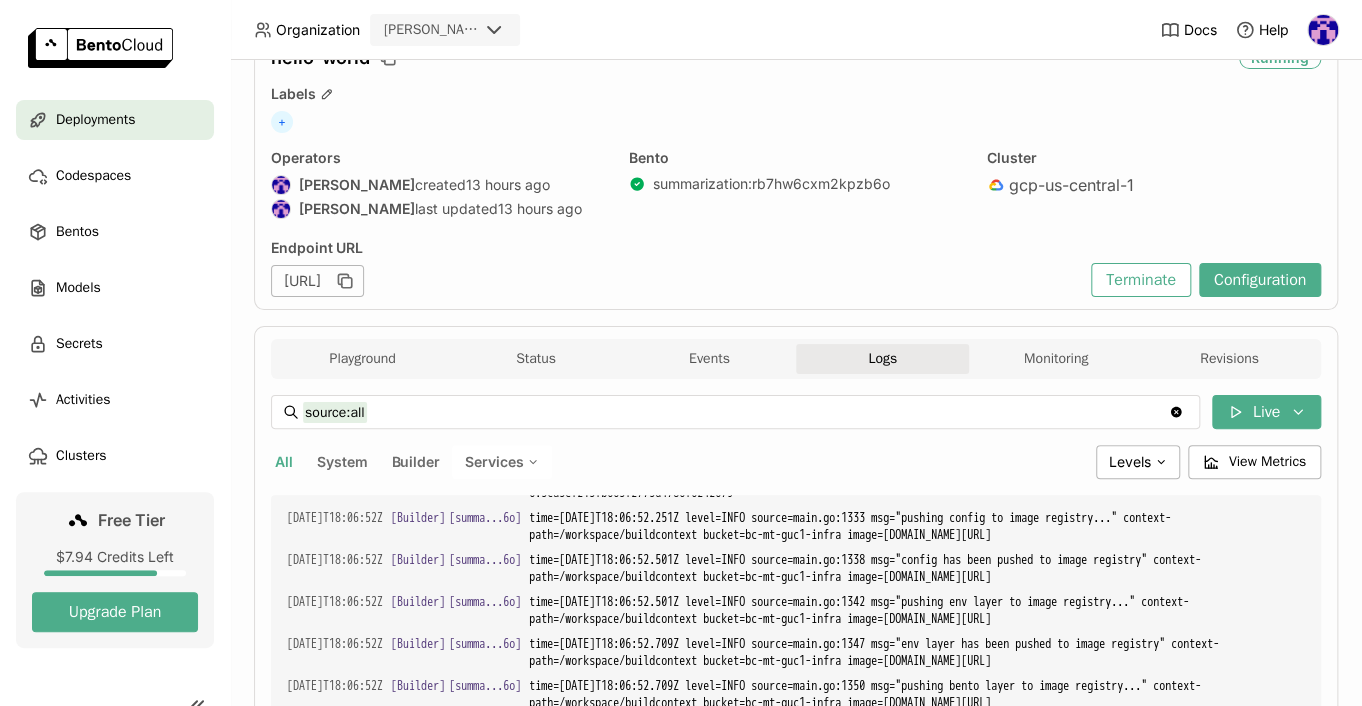 scroll, scrollTop: 5405, scrollLeft: 0, axis: vertical 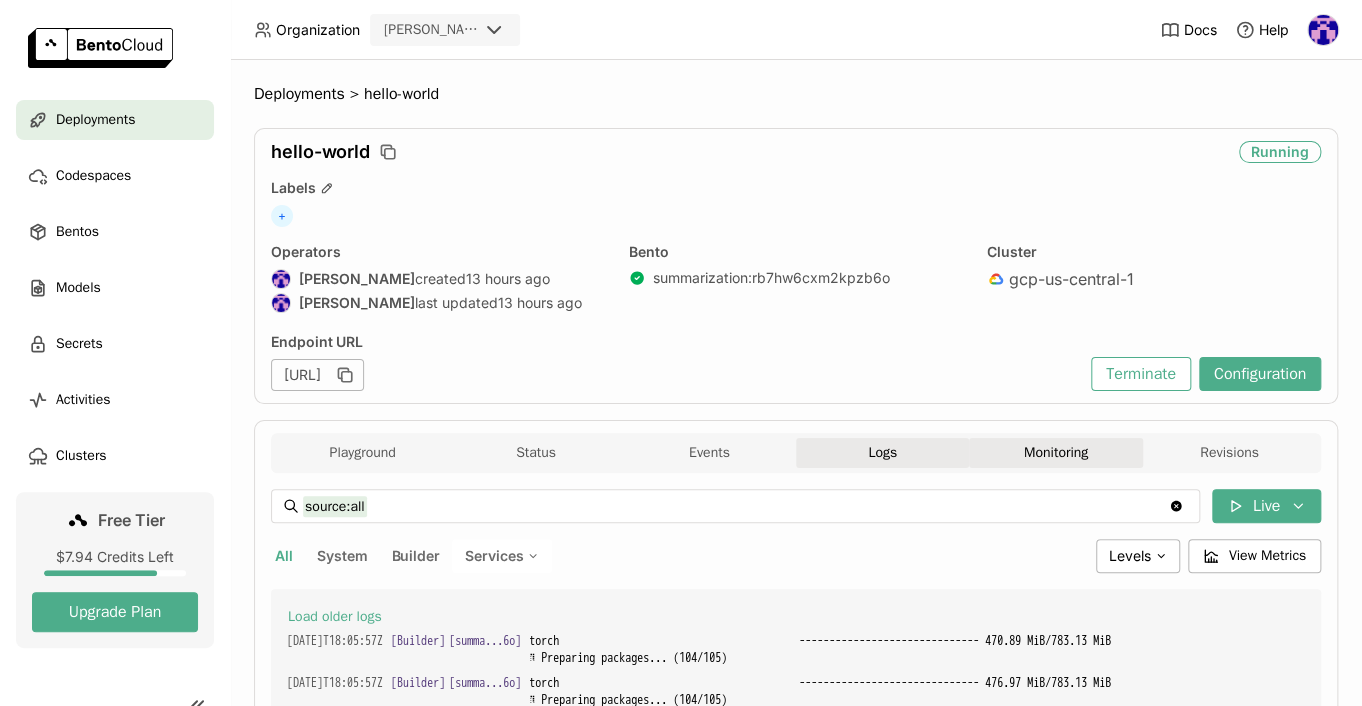 click on "Monitoring" at bounding box center [1055, 453] 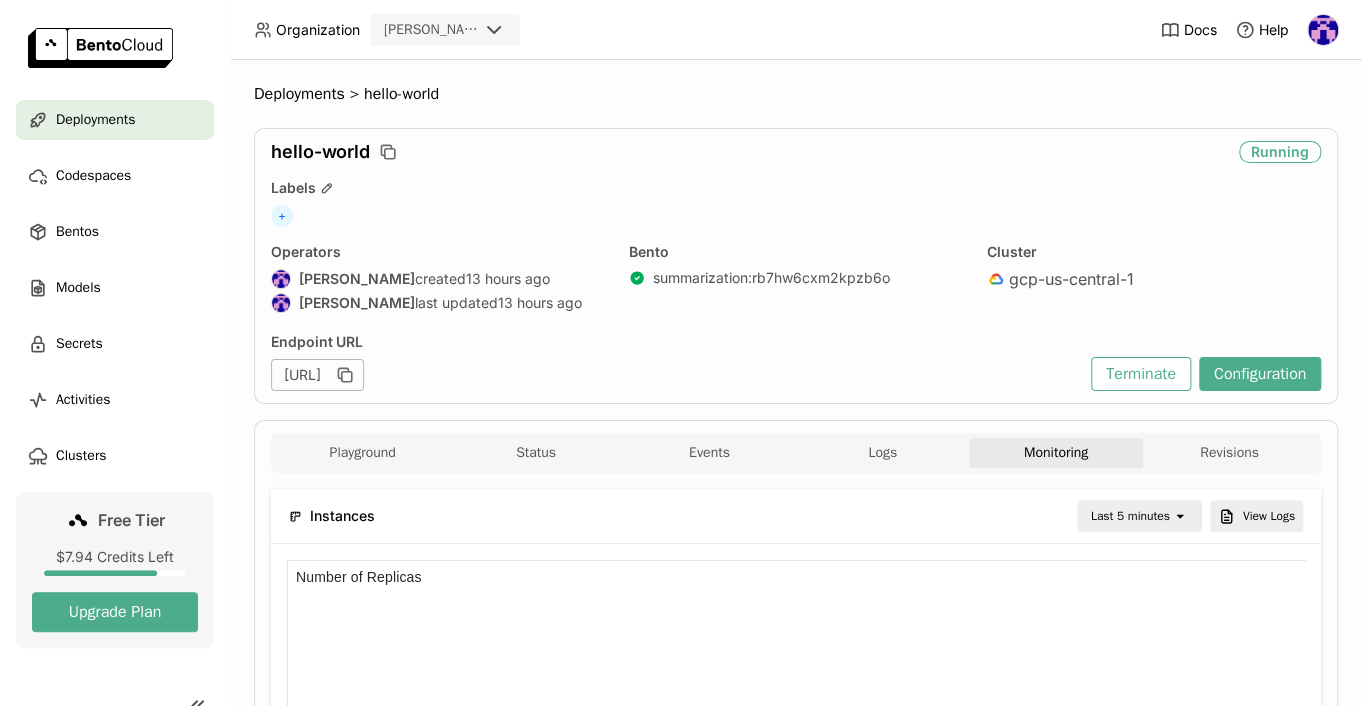 scroll, scrollTop: 1, scrollLeft: 1, axis: both 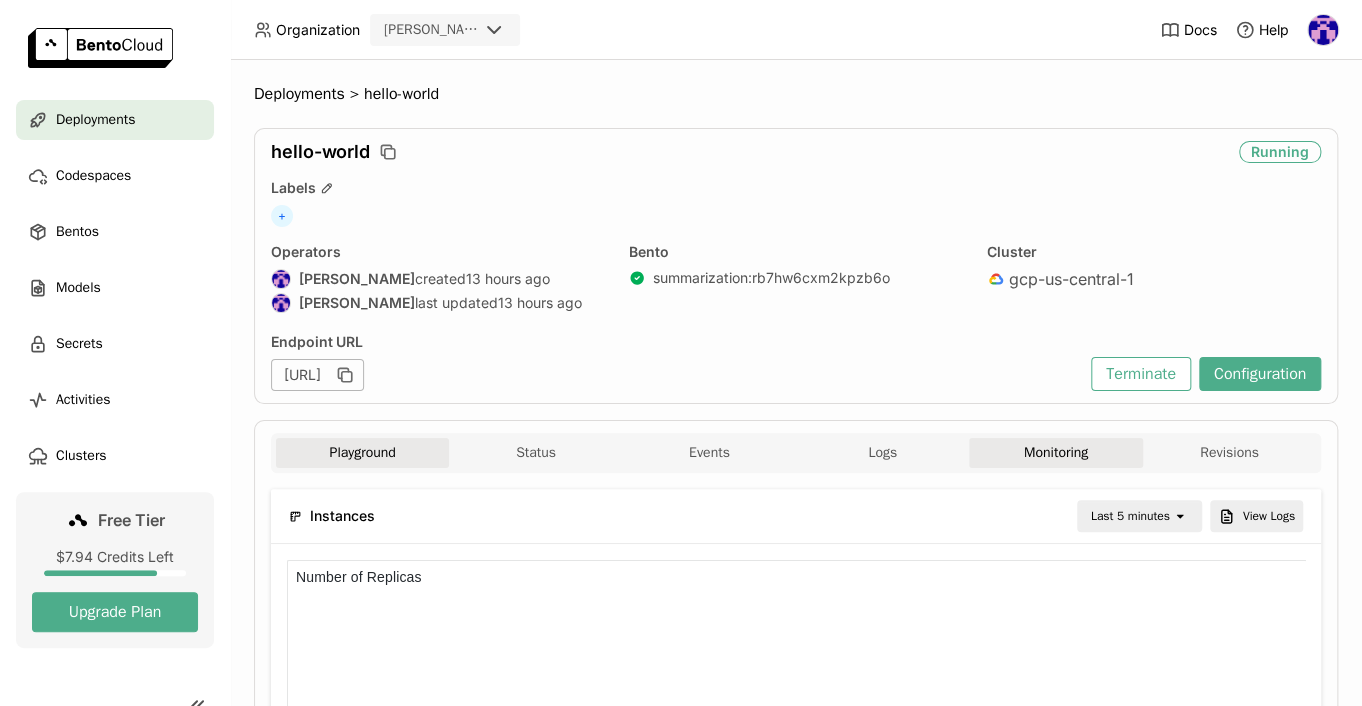 click on "Playground" at bounding box center [362, 453] 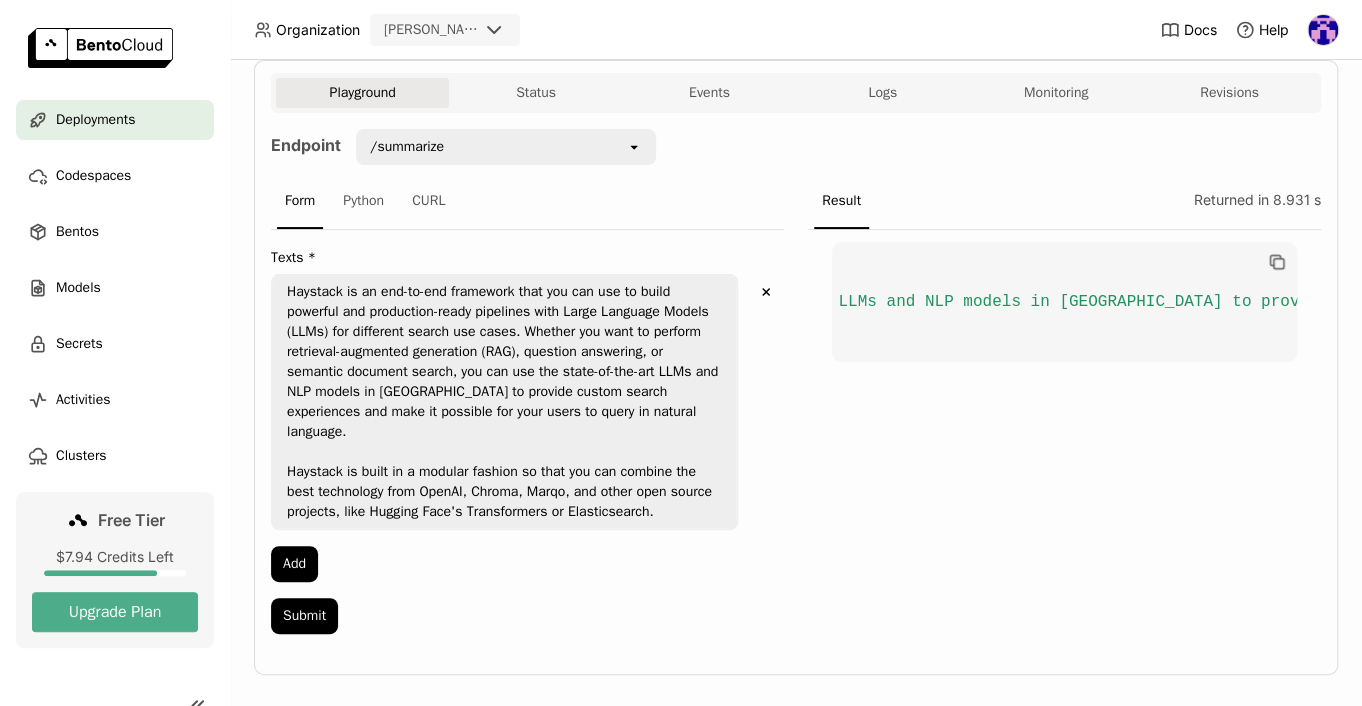 click on "Haystack is an end-to-end framework that you can use to build powerful and production-ready pipelines with Large Language Models (LLMs) for different search use cases. Whether you want to perform retrieval-augmented generation (RAG), question answering, or semantic document search, you can use the state-of-the-art LLMs and NLP models in [GEOGRAPHIC_DATA] to provide custom search experiences and make it possible for your users to query in natural language.
Haystack is built in a modular fashion so that you can combine the best technology from OpenAI, Chroma, Marqo, and other open source projects, like Hugging Face's Transformers or Elasticsearch." at bounding box center (504, 402) 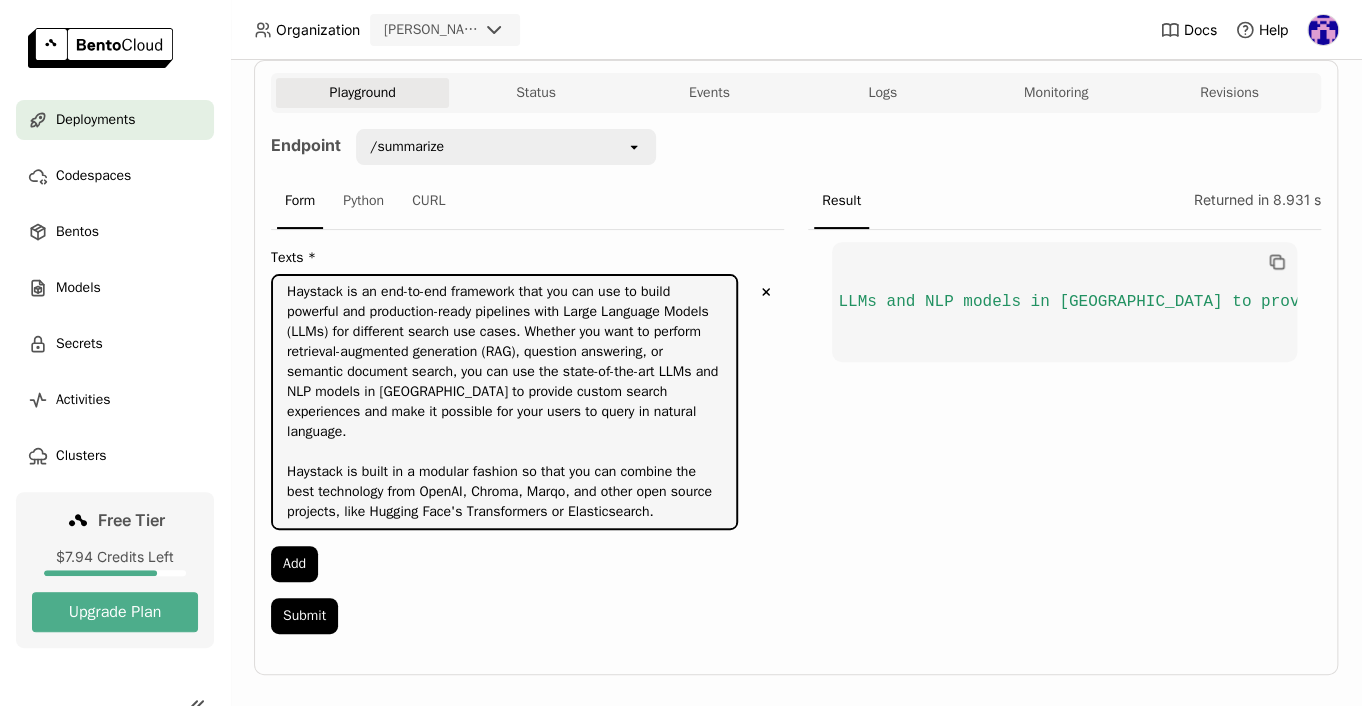 paste on "Telemetry in [GEOGRAPHIC_DATA] comprises anonymous usage statistics of base components, such as DocumentStore, Retriever, Reader, or any other pipeline component. We receive an event every time these components are initialized. This way, we know which components are most relevant to our community. For the same reason, an event is also sent when one of the tutorials is executed.
Each event contains an anonymous, randomly generated user ID (uuid) and a collection of properties about your execution environment. They never contain properties that can be used to identify you, such as:
IP addresses
Hostnames
File paths
Queries
Document contents" 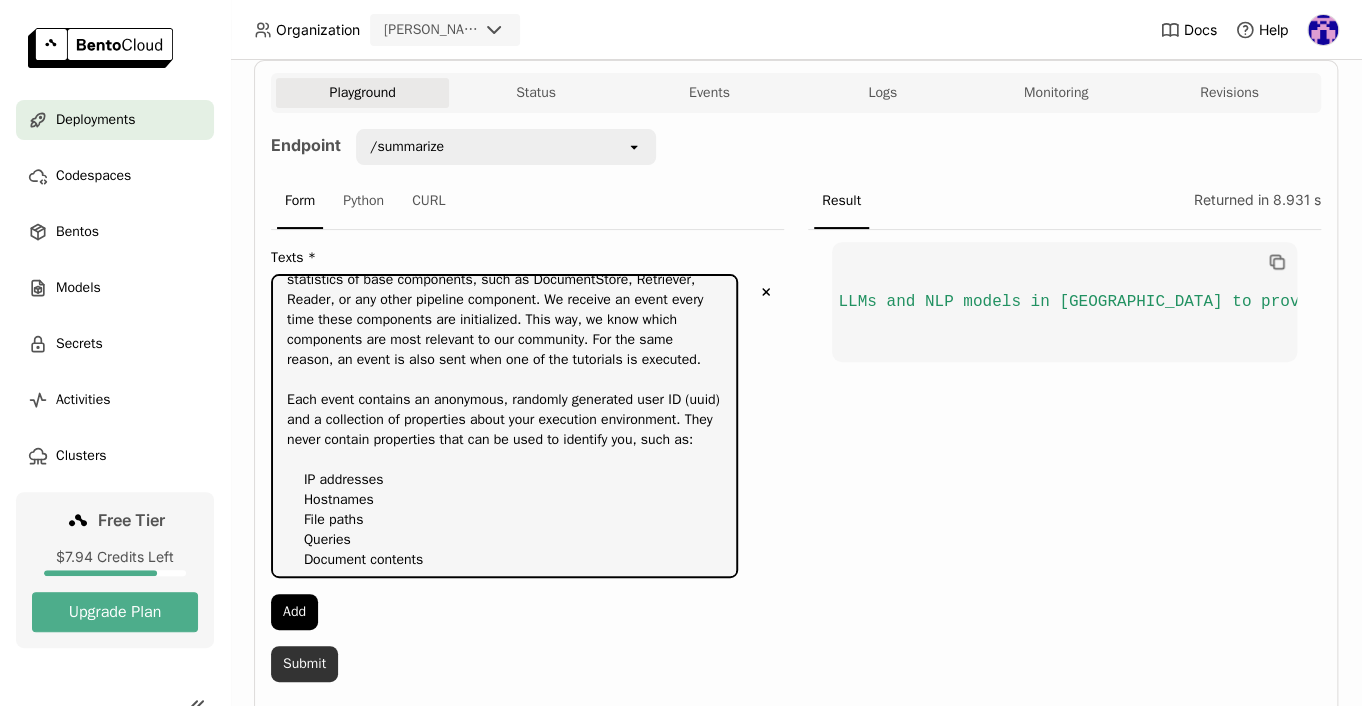type on "Telemetry in [GEOGRAPHIC_DATA] comprises anonymous usage statistics of base components, such as DocumentStore, Retriever, Reader, or any other pipeline component. We receive an event every time these components are initialized. This way, we know which components are most relevant to our community. For the same reason, an event is also sent when one of the tutorials is executed.
Each event contains an anonymous, randomly generated user ID (uuid) and a collection of properties about your execution environment. They never contain properties that can be used to identify you, such as:
IP addresses
Hostnames
File paths
Queries
Document contents" 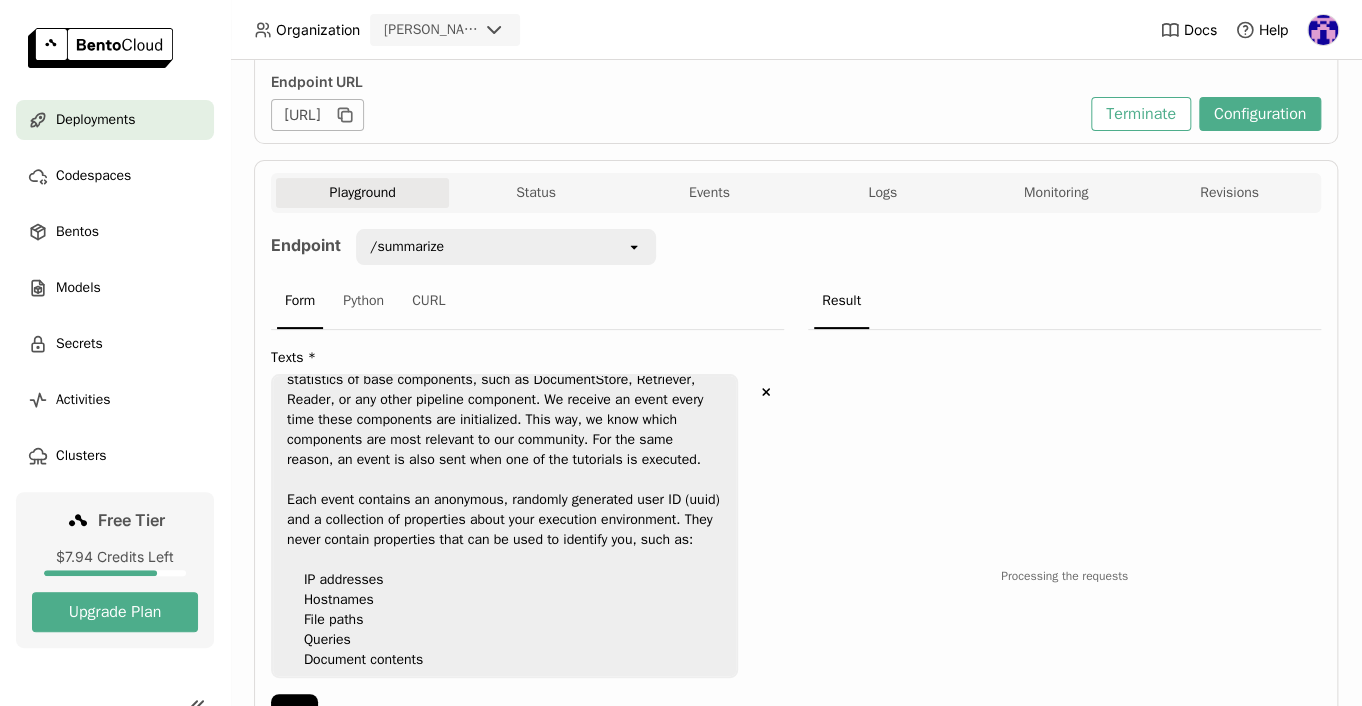 scroll, scrollTop: 230, scrollLeft: 0, axis: vertical 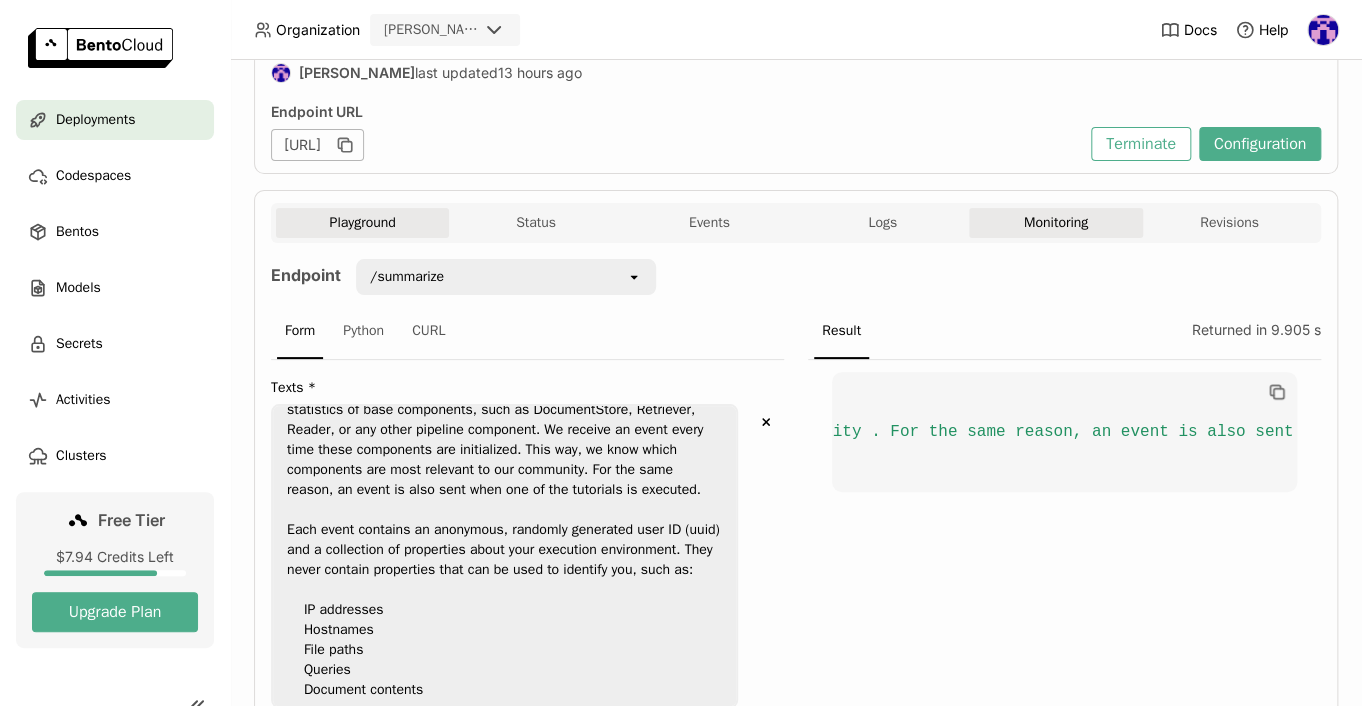 click on "Monitoring" at bounding box center (1055, 223) 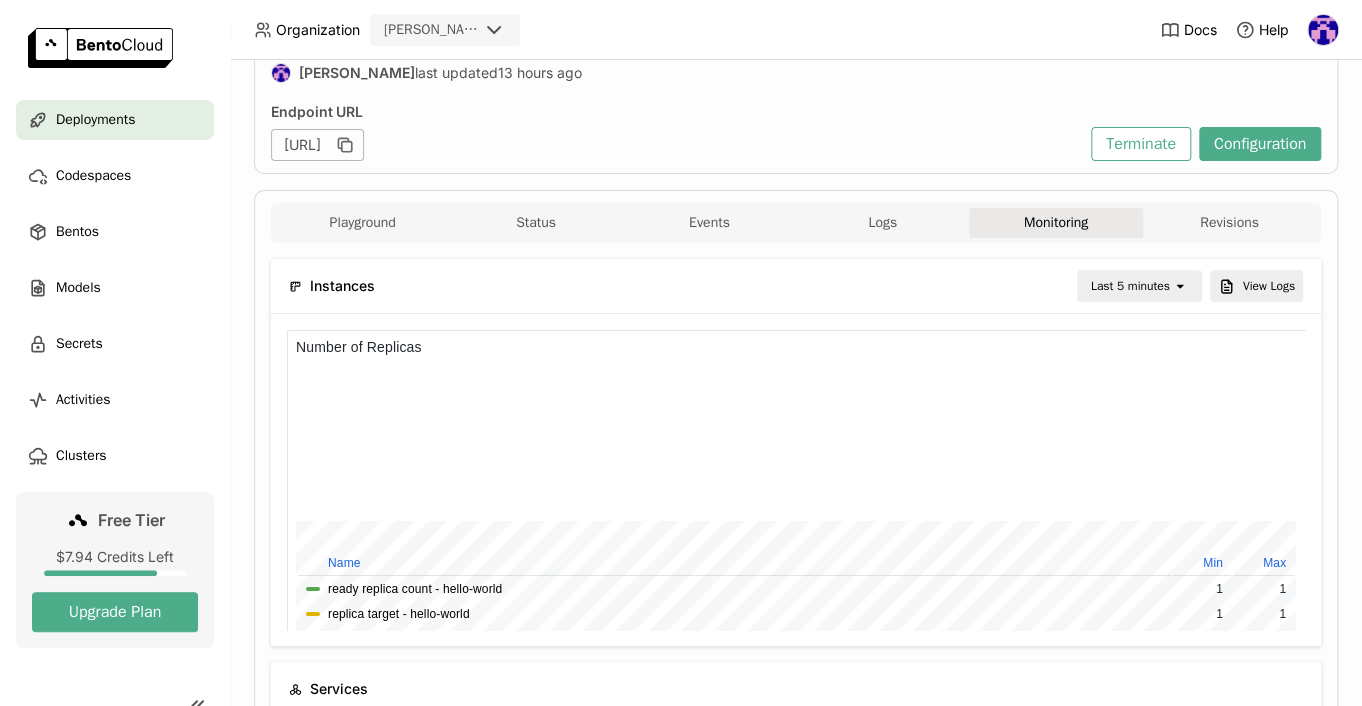 scroll, scrollTop: 1, scrollLeft: 1, axis: both 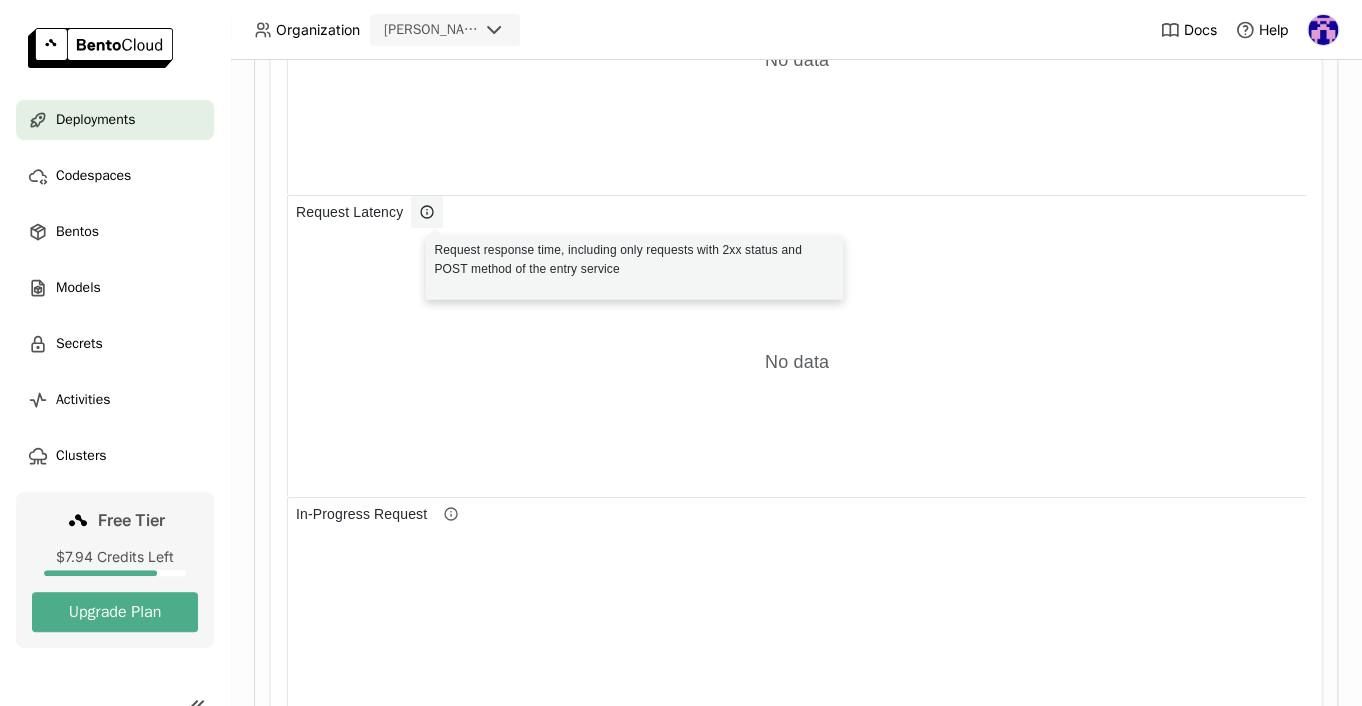 click 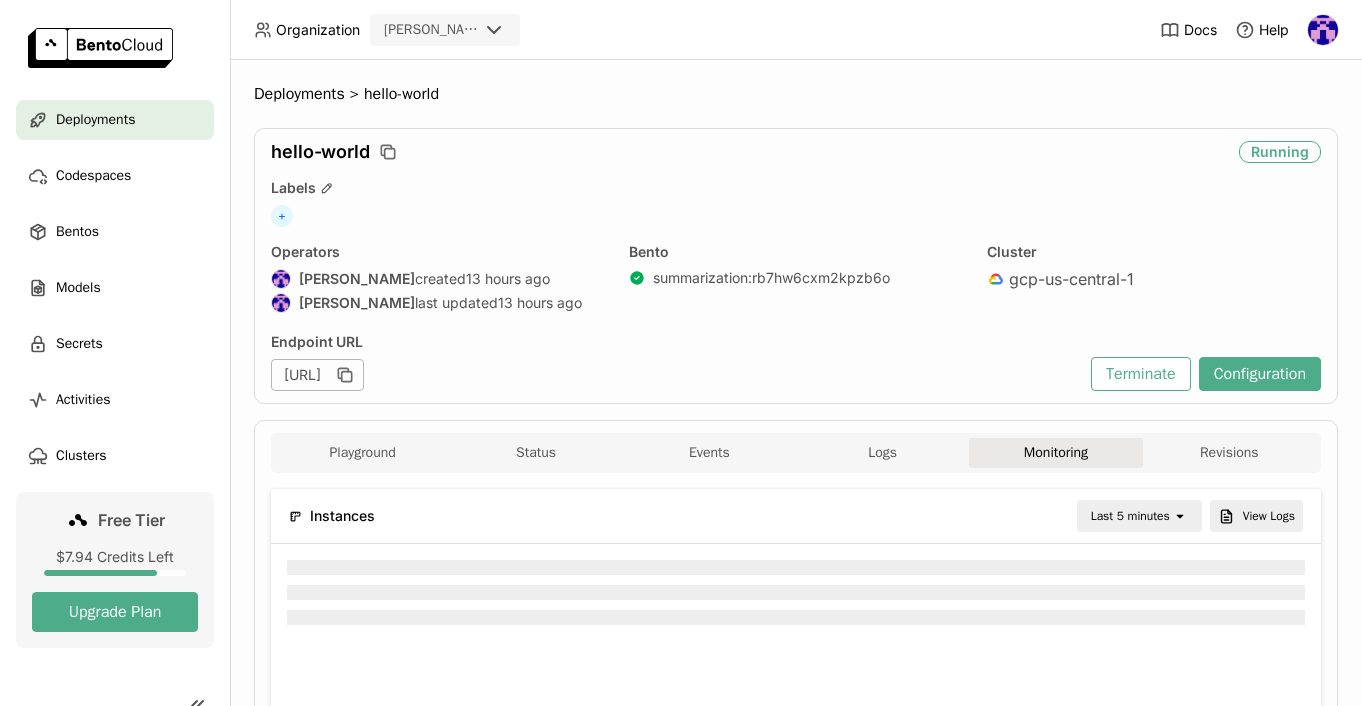 click on "open" 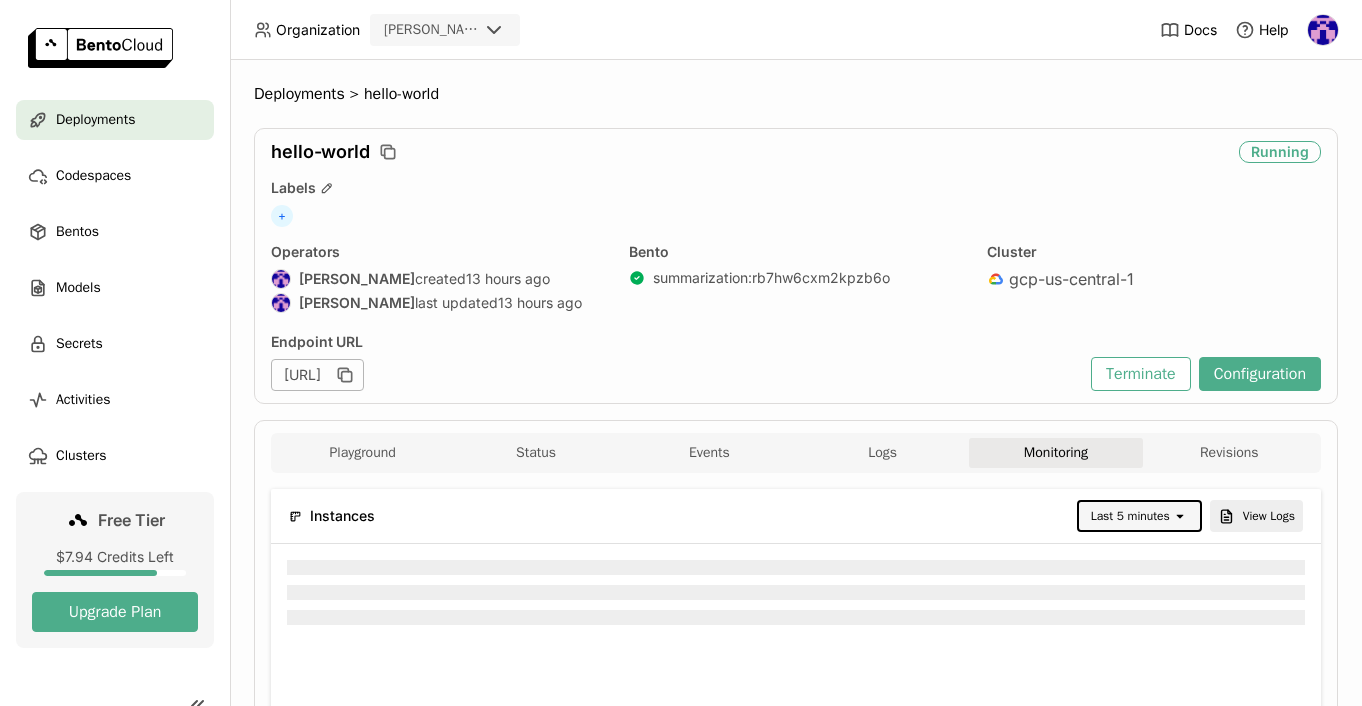 scroll, scrollTop: 0, scrollLeft: 0, axis: both 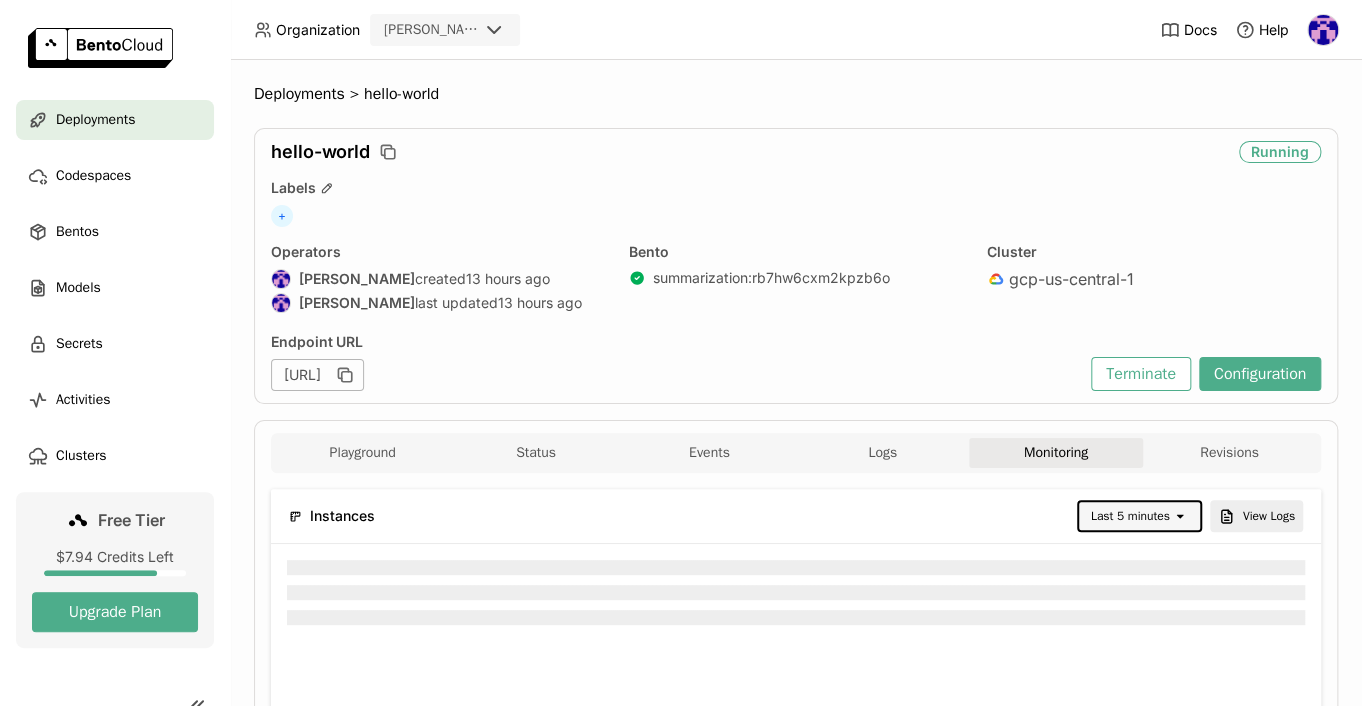 click on "open" 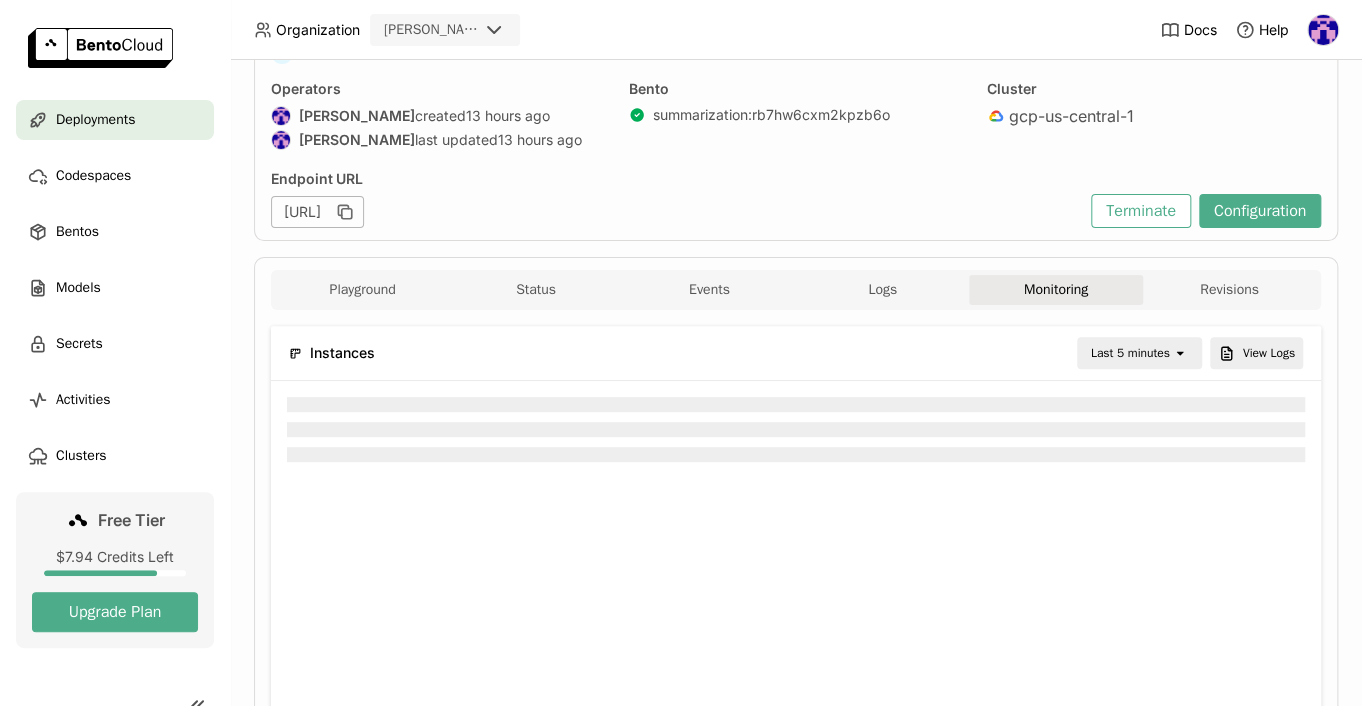 click on "open" 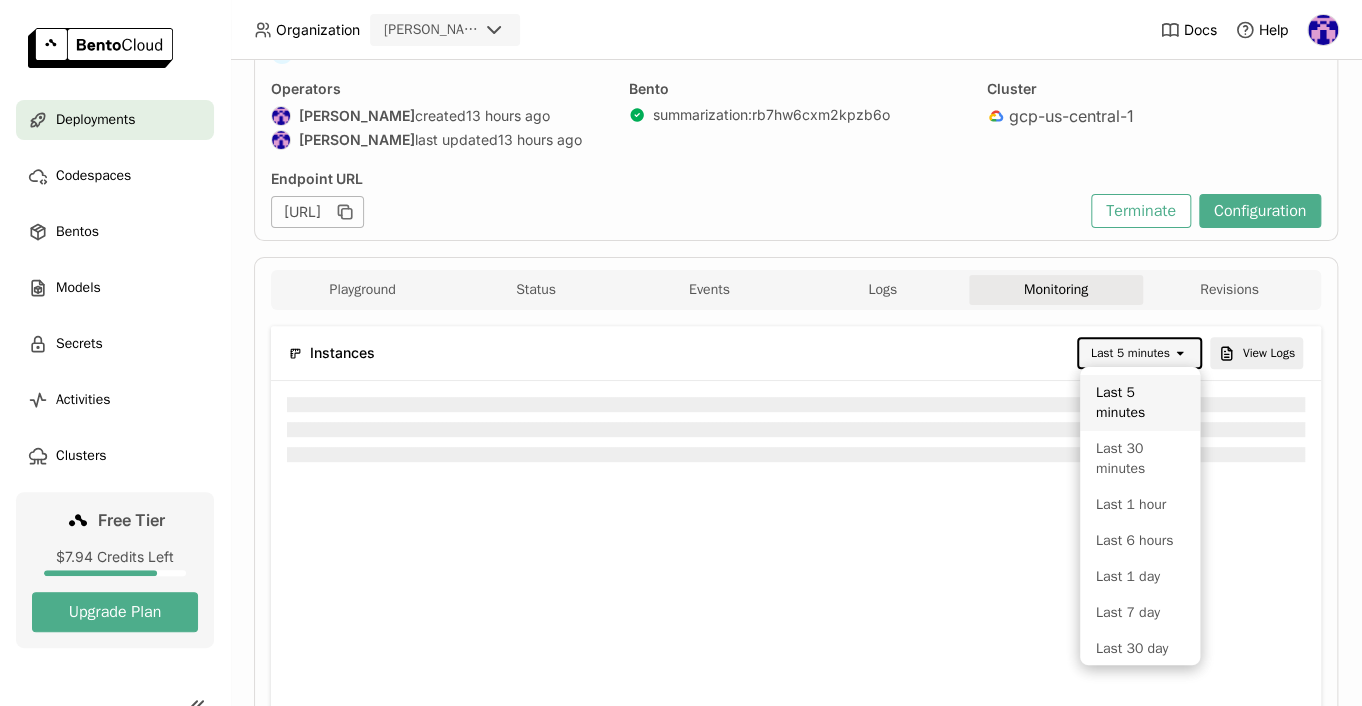 scroll, scrollTop: 0, scrollLeft: 0, axis: both 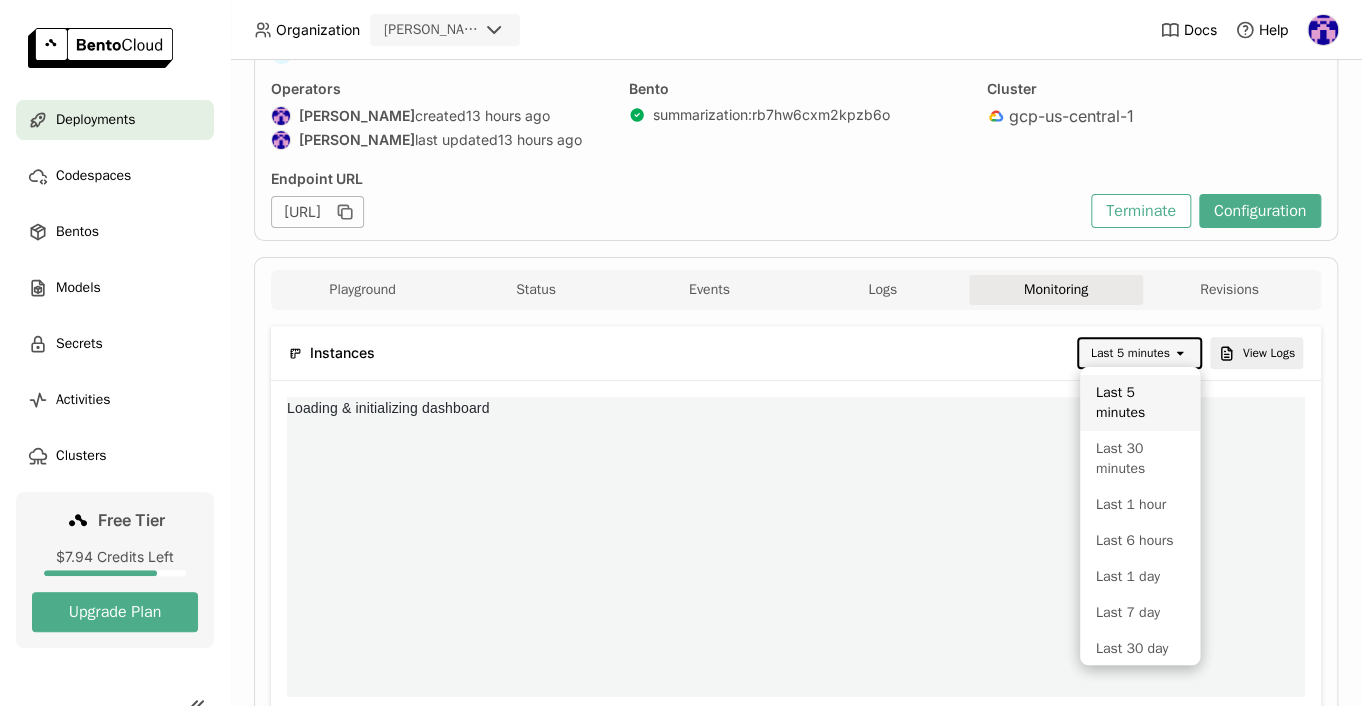 click on "Last 5 minutes open View Logs" at bounding box center (849, 353) 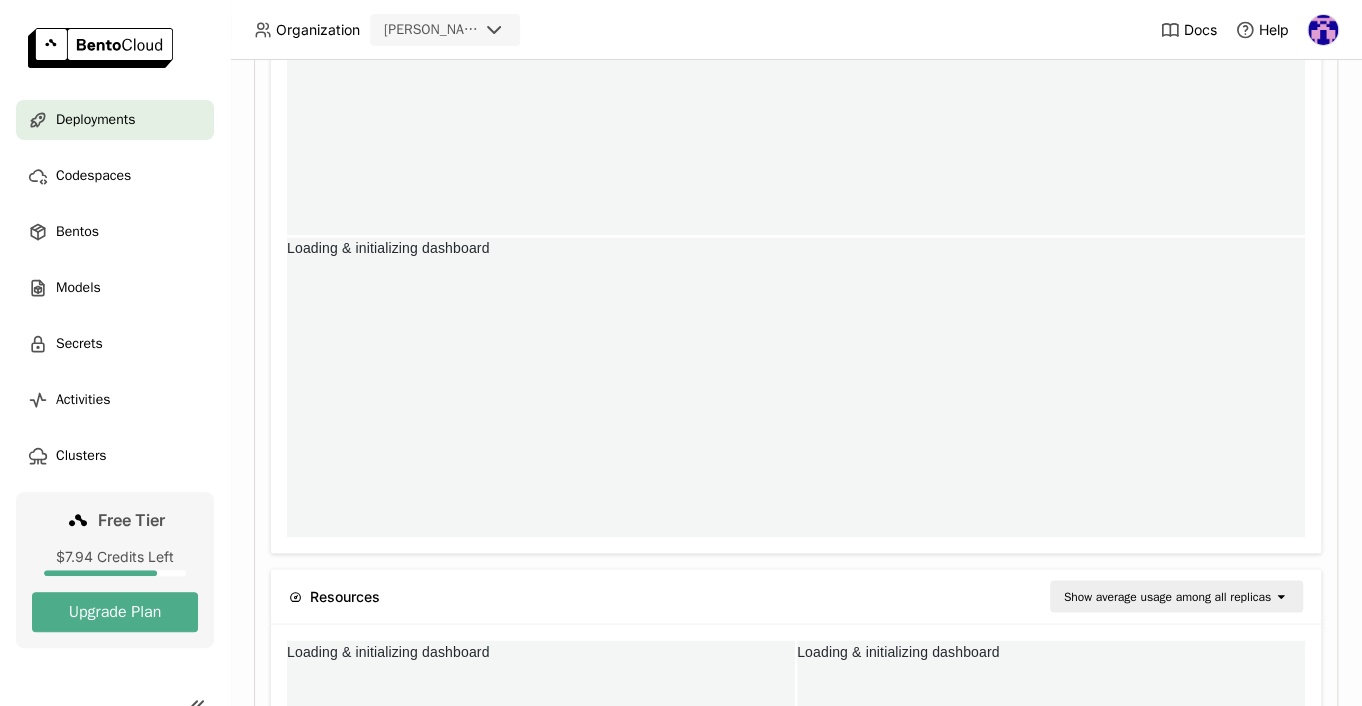 scroll, scrollTop: 1718, scrollLeft: 0, axis: vertical 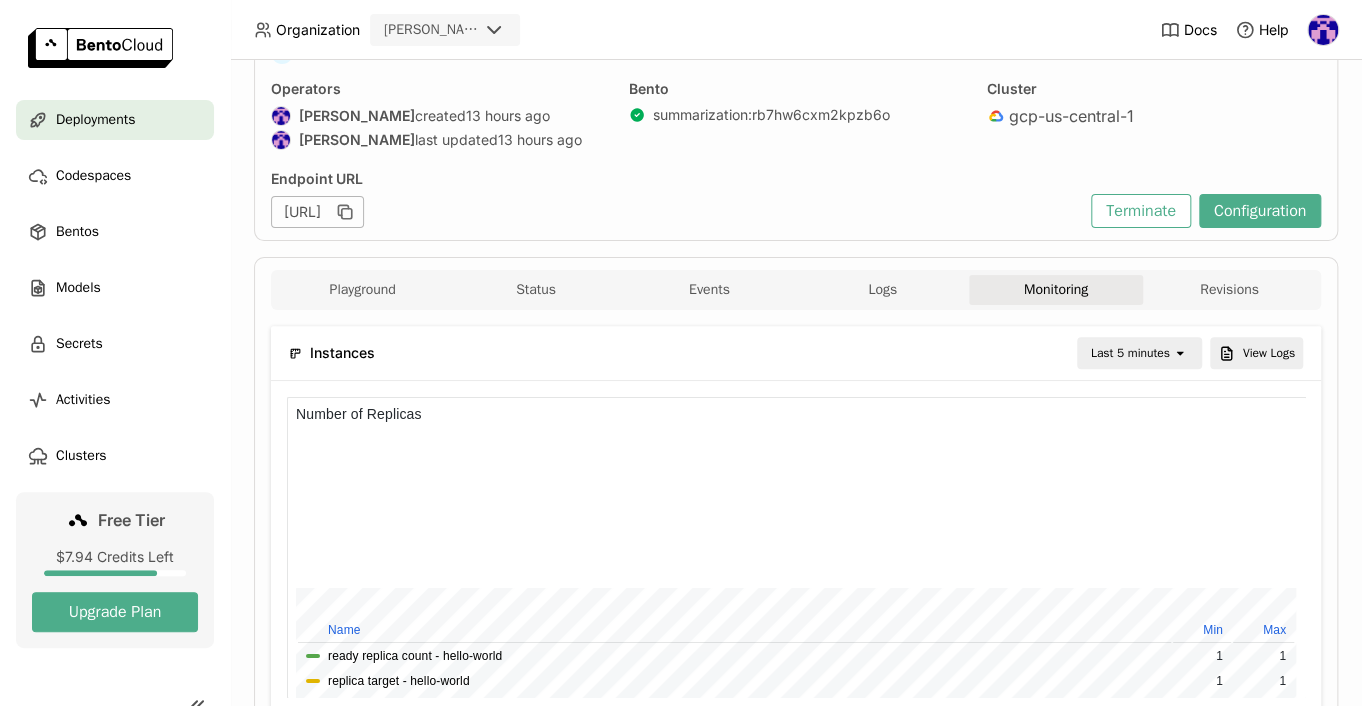 click on "open" 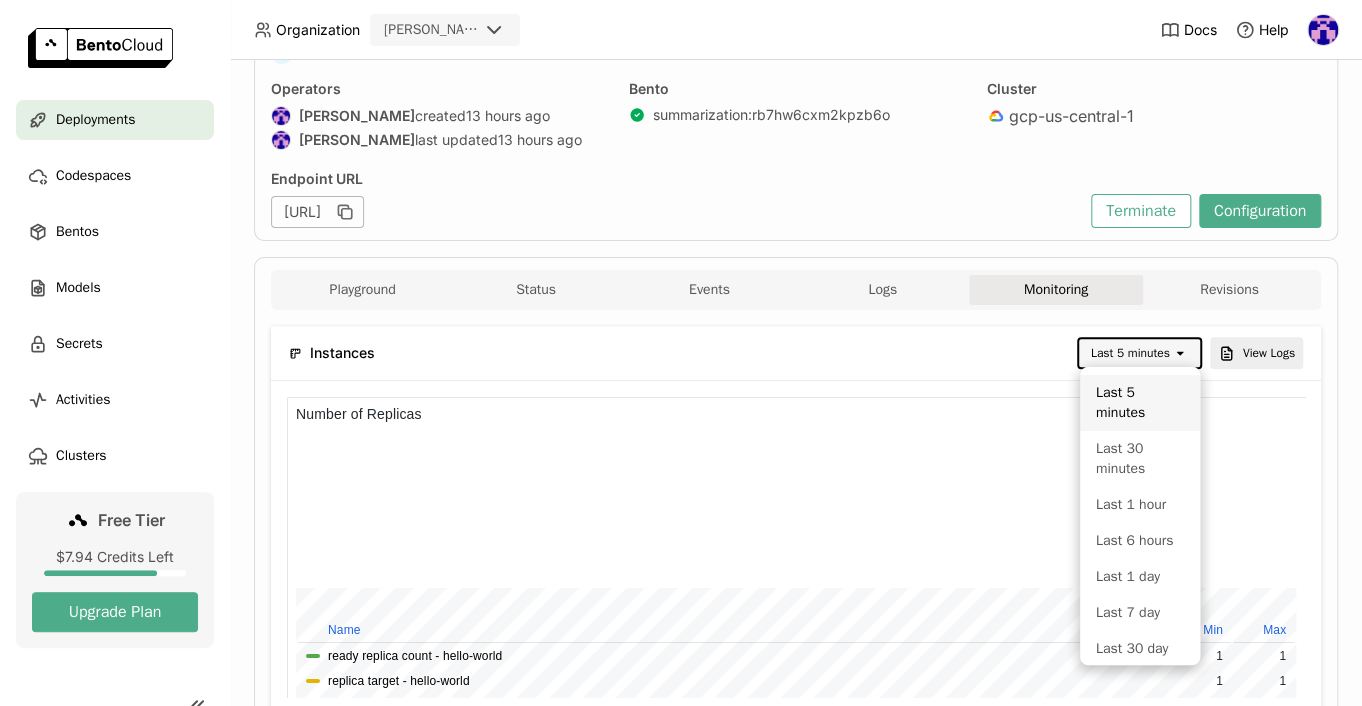 click on "open" 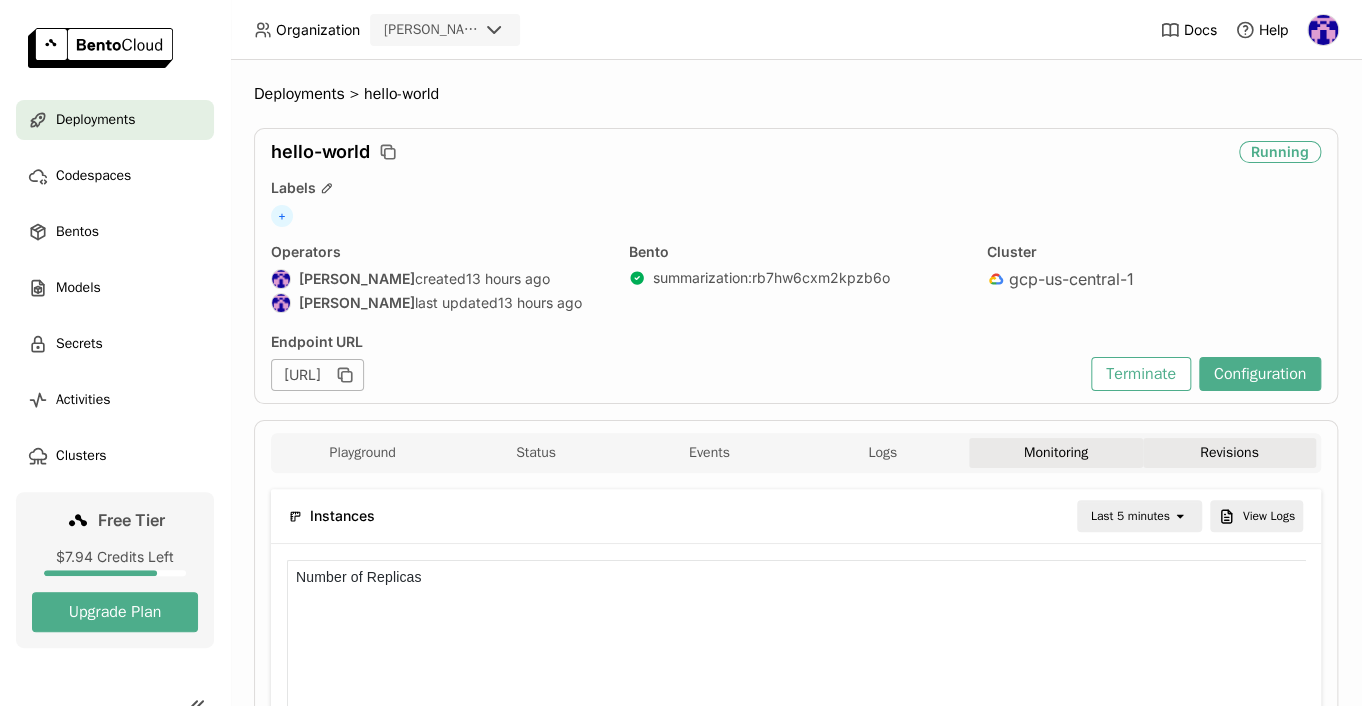 click on "Revisions" at bounding box center (1229, 453) 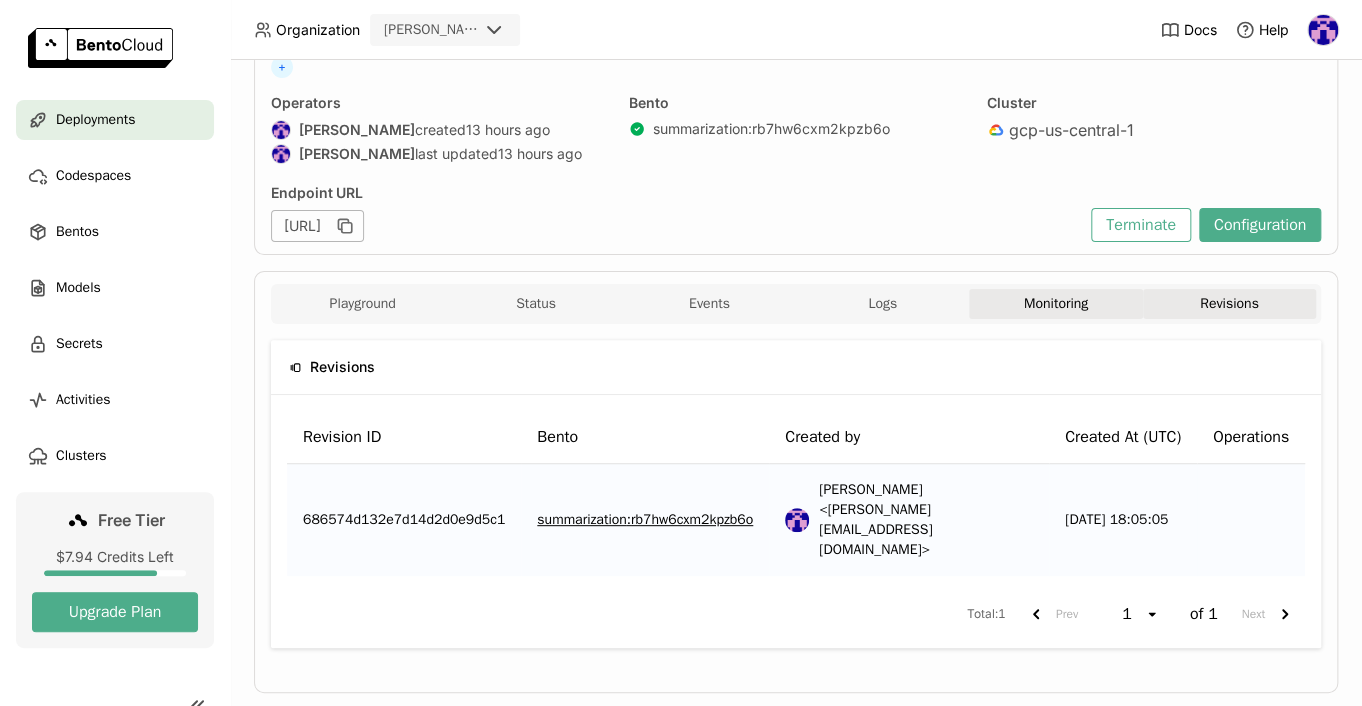 click on "Monitoring" at bounding box center (1055, 304) 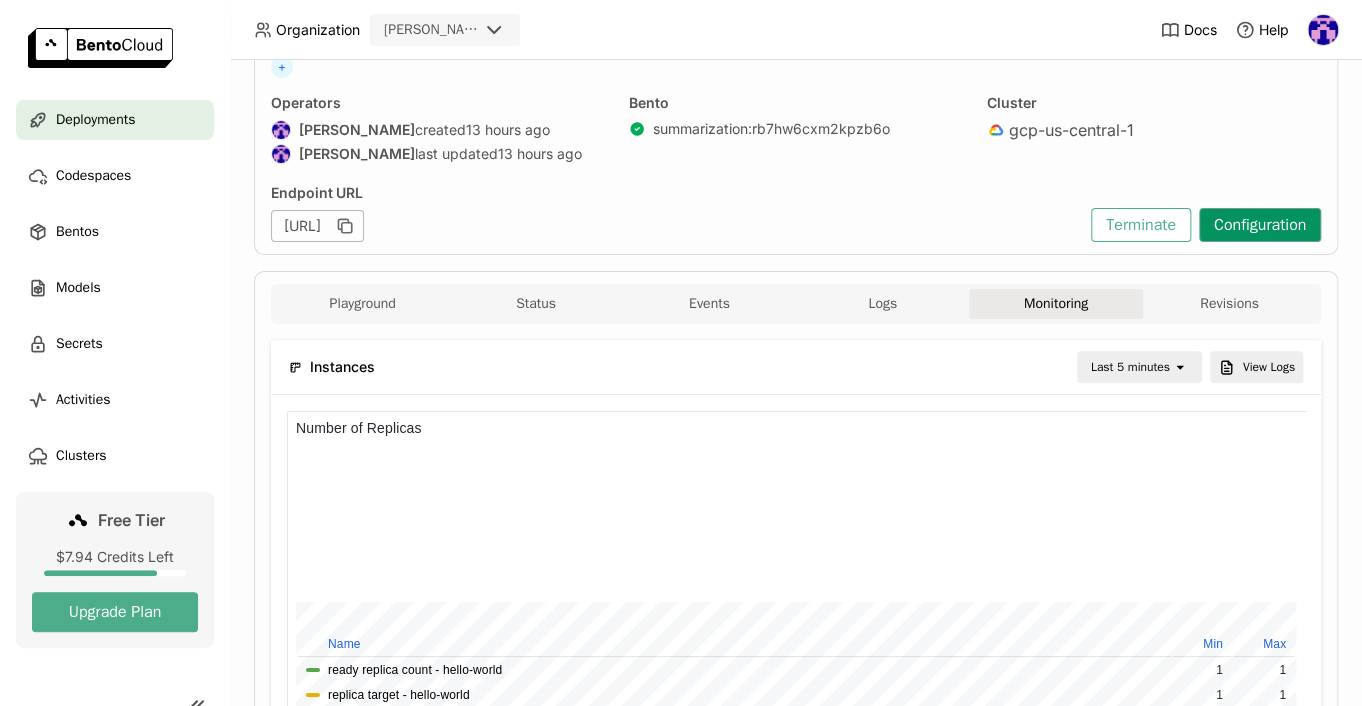 click on "Configuration" at bounding box center (1260, 225) 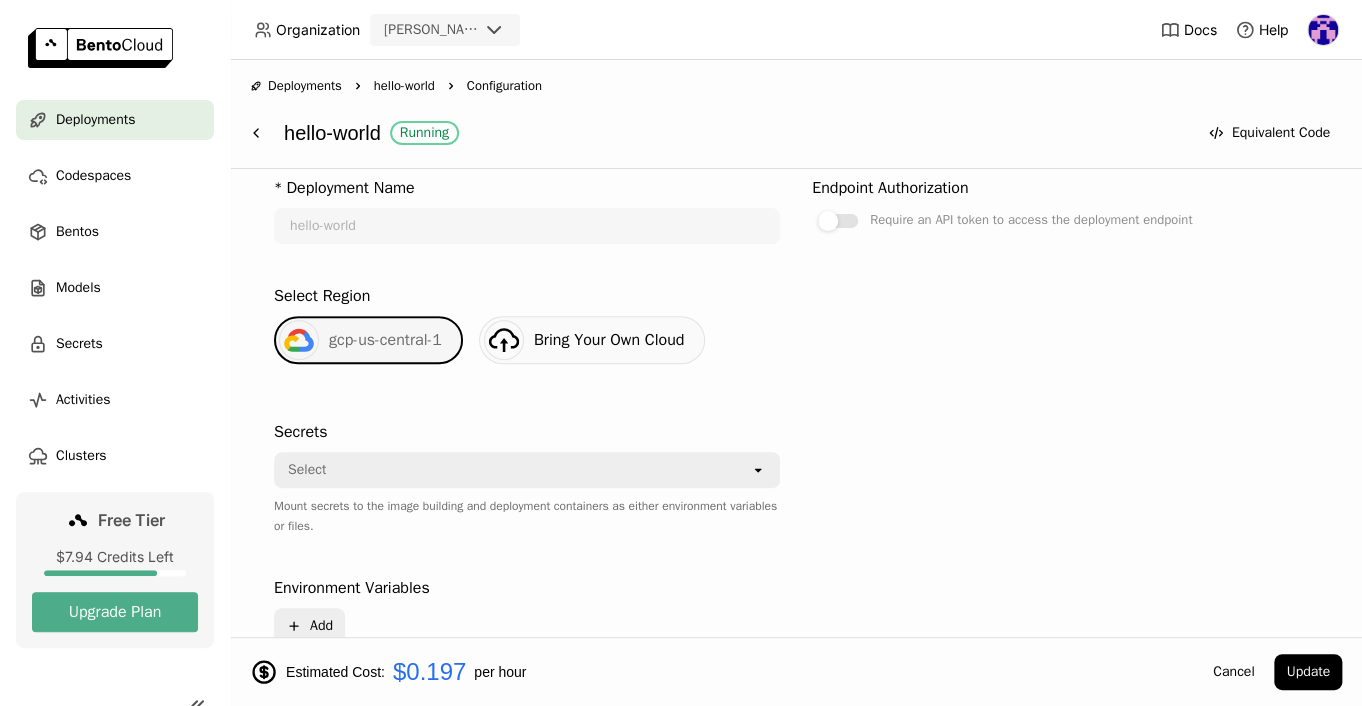 click on "open" 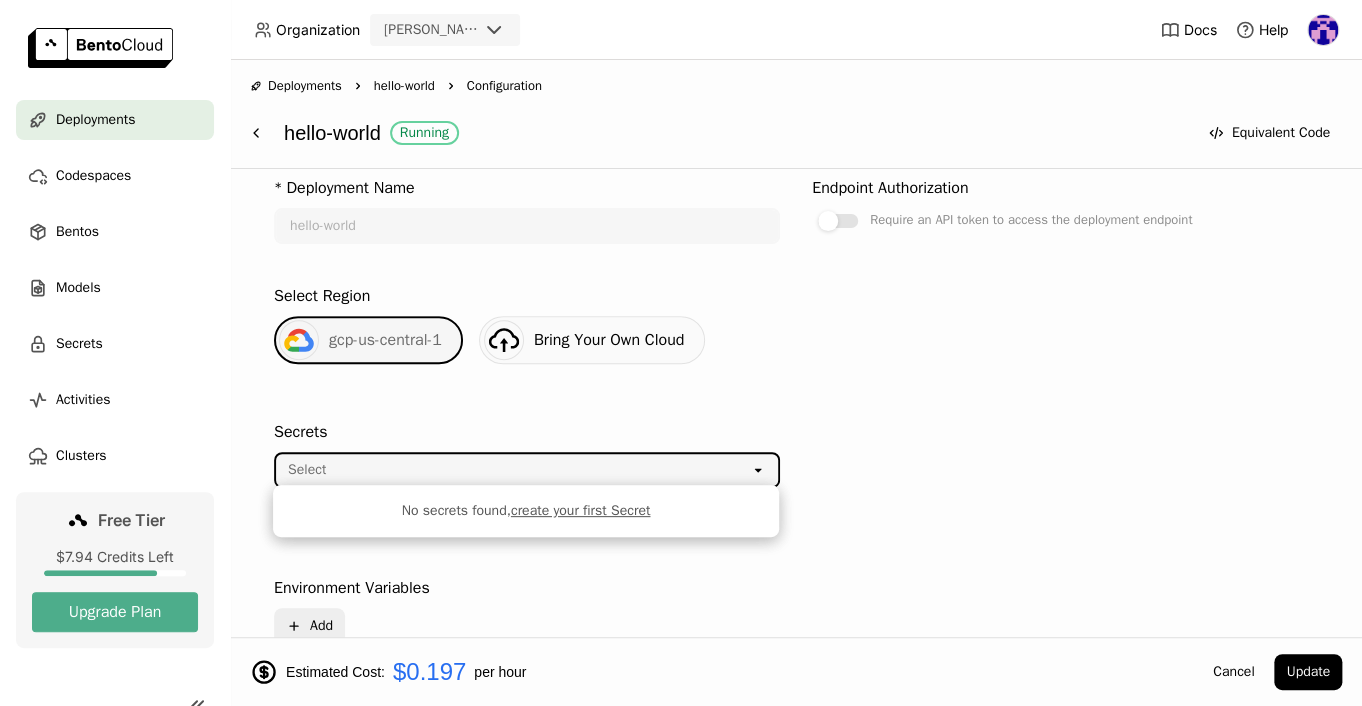 click on "* Deployment Name hello-world Endpoint Authorization Require an API token to access the deployment endpoint Select Region gcp-us-central-1 Bring Your Own Cloud Secrets Select open Mount secrets to the image building and deployment containers as either environment variables or files. Environment Variables Plus Add Summarization Instance Type CPU GPU Insufficient CPU cpu.1 1  vCPU 3Gi   Memory $ 0.0476/hr Insufficient CPU cpu.2 2  vCPU 6Gi   Memory $ 0.0986/hr Recommended cpu.4 4  vCPU 12Gi   Memory $ 0.1972/hr cpu.8 8  vCPU 24Gi   Memory $ 0.408/hr Environment Variables Replicas Autoscaling Automatically scale the number of replicas between Min and Max depending on the load and resource utilization. Min 1 When scaled to 0, you'll not be billed. Keep 1 minimum instance if you want to avoid cold start Max 1 The deployment will never scale beyond the Max amount specified, which determines the maximum capacity of this endpoint. Advanced Options Down Traffic control Timeout 60 Request queue Concurrency Scale up 0" at bounding box center (796, 744) 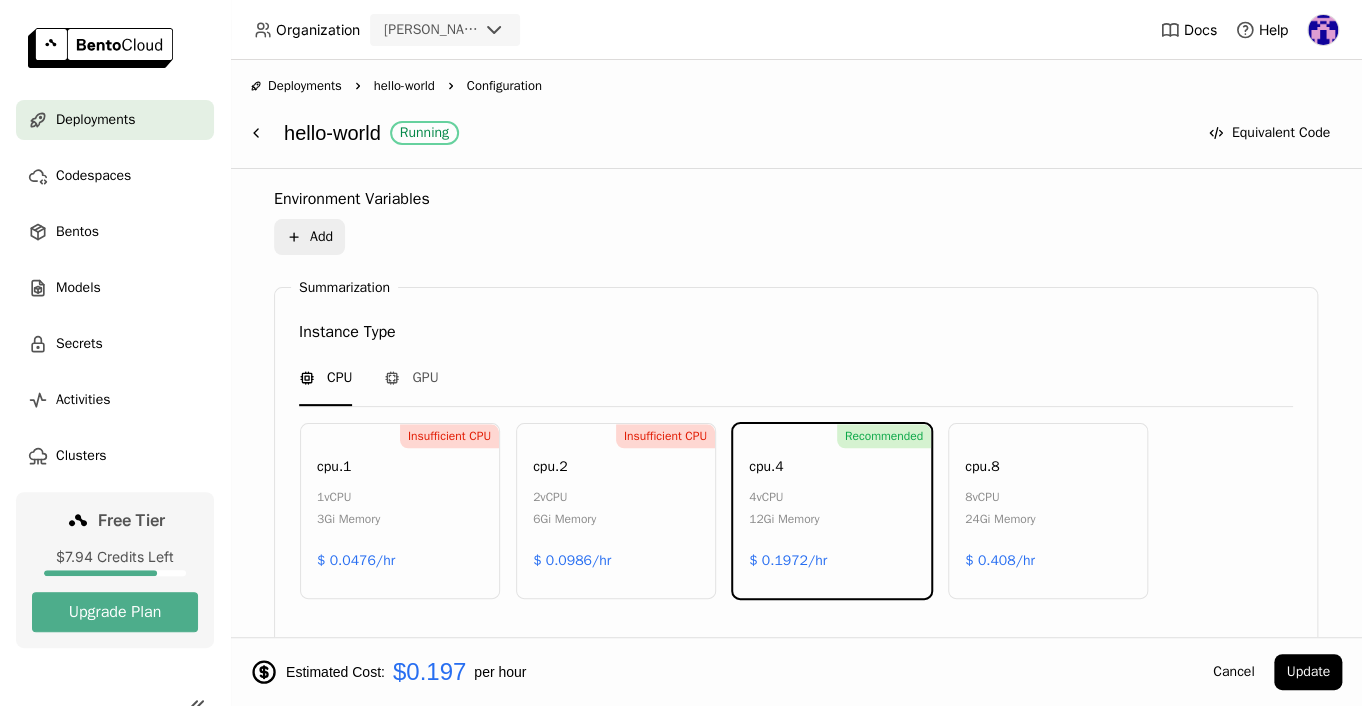 scroll, scrollTop: 907, scrollLeft: 0, axis: vertical 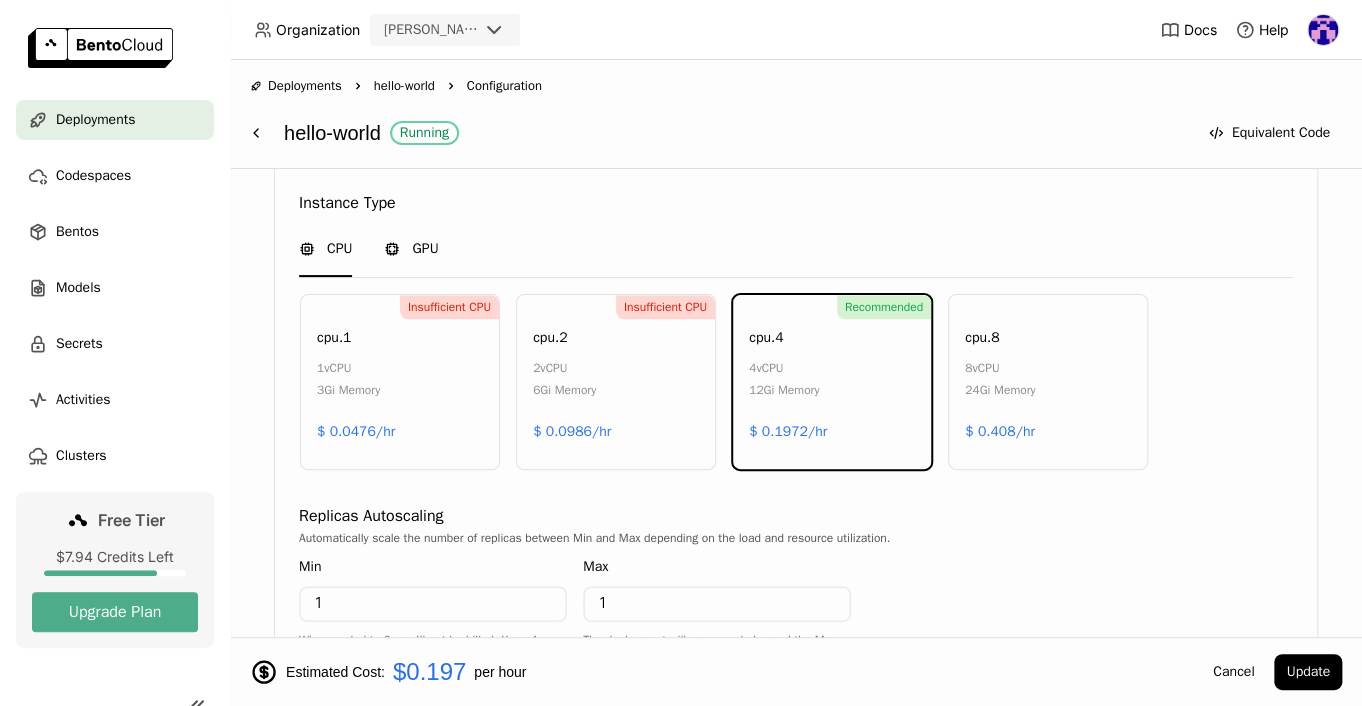 click 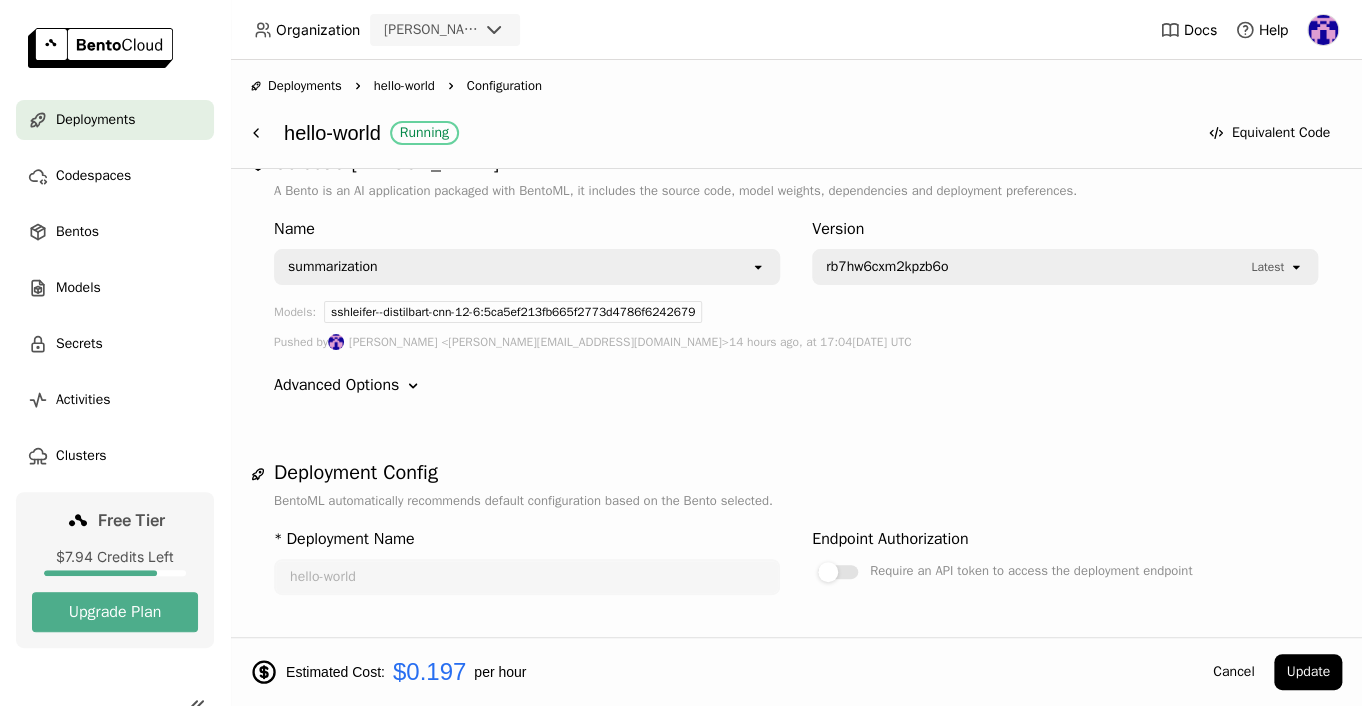 scroll, scrollTop: 0, scrollLeft: 0, axis: both 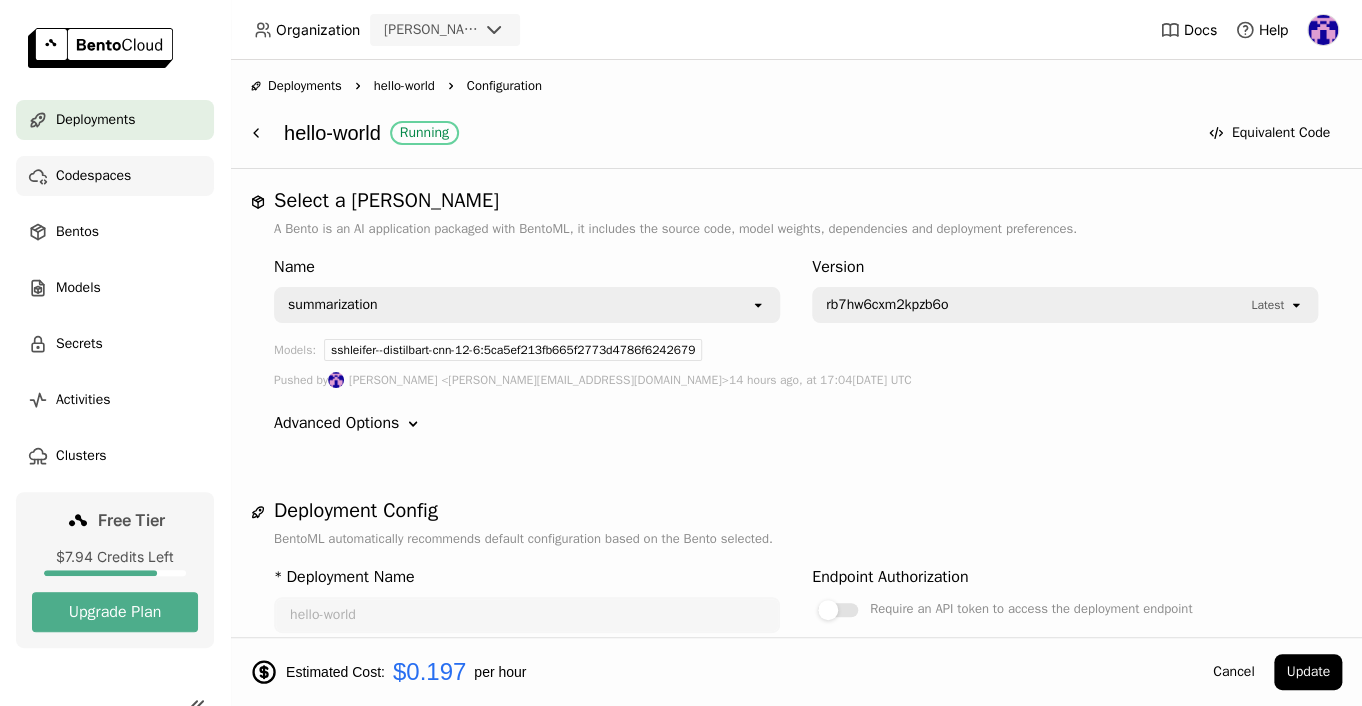 click on "Codespaces" at bounding box center (93, 176) 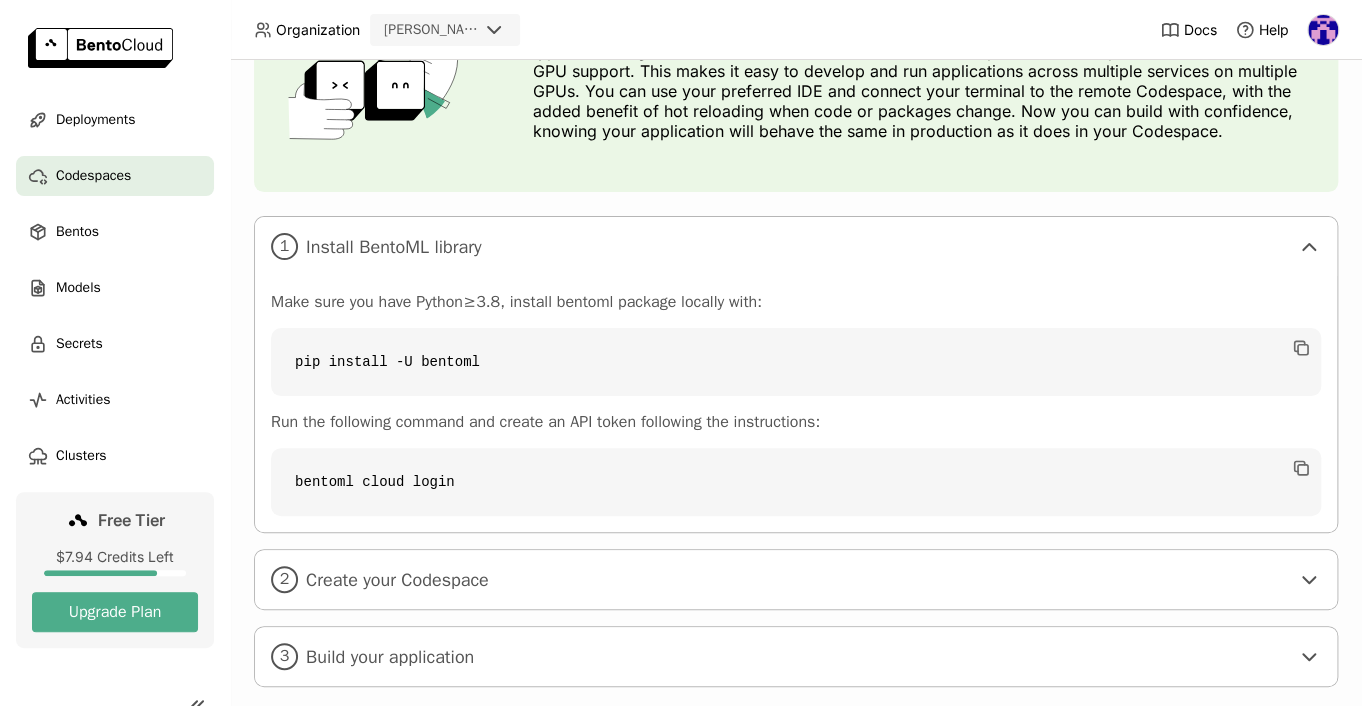 scroll, scrollTop: 218, scrollLeft: 0, axis: vertical 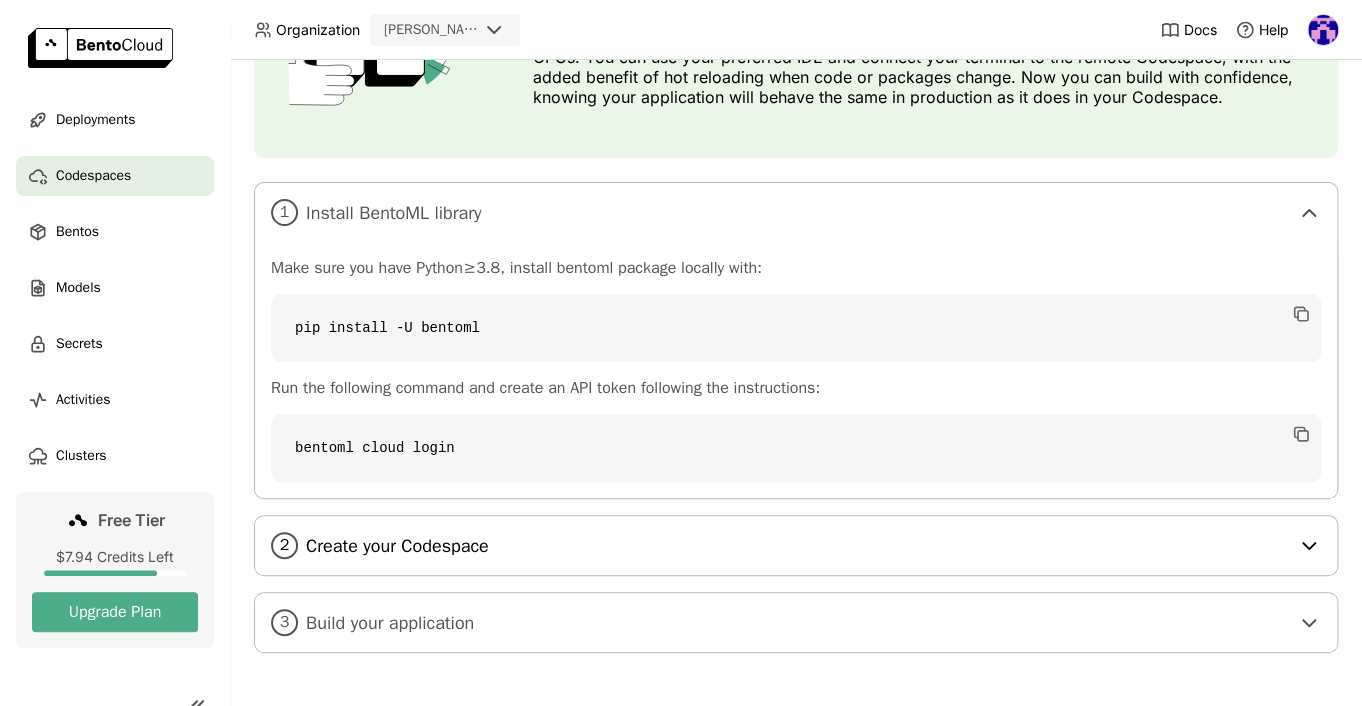 click 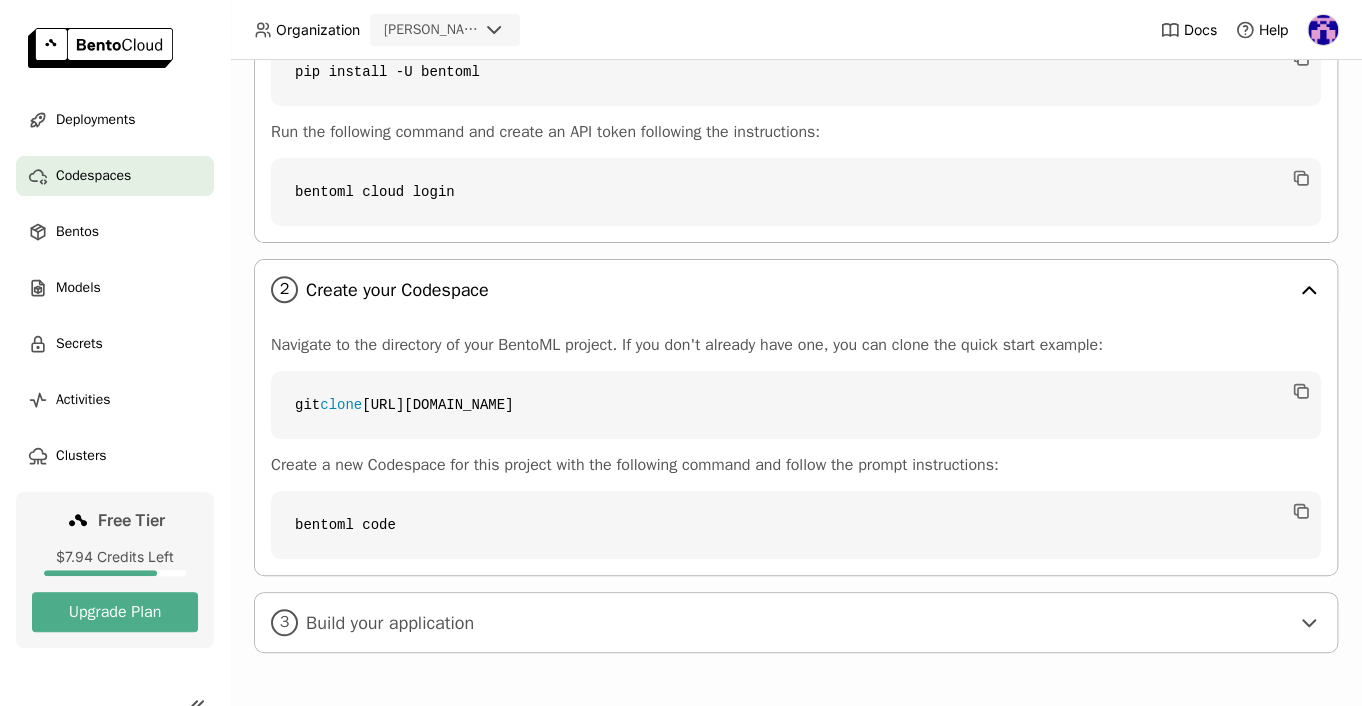 scroll, scrollTop: 474, scrollLeft: 0, axis: vertical 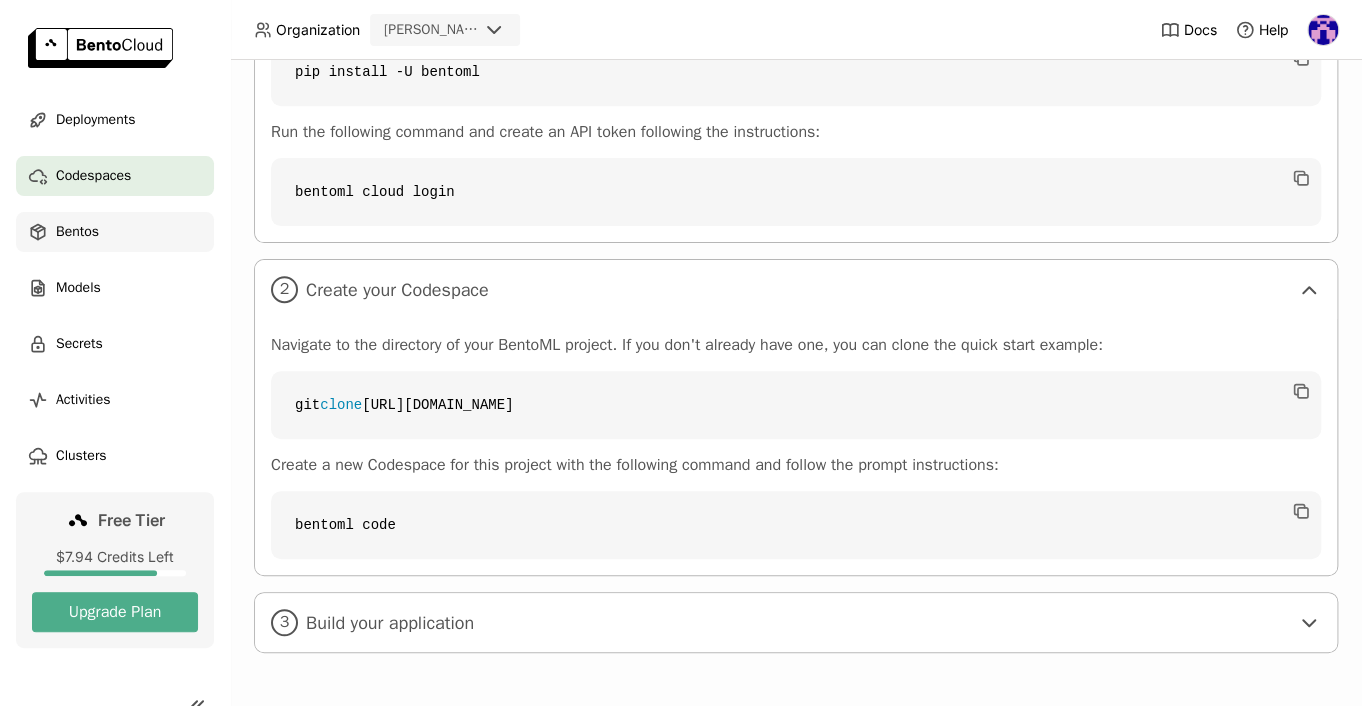 click on "Bentos" at bounding box center (77, 232) 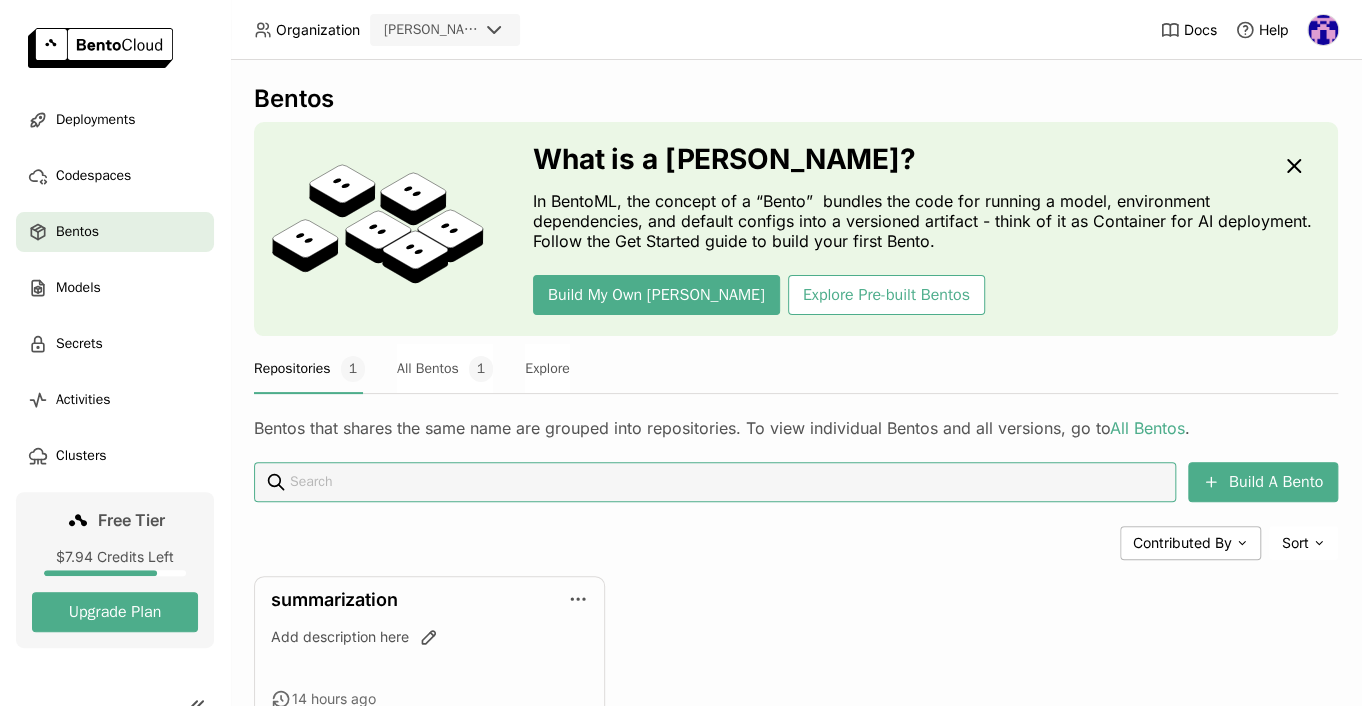 scroll, scrollTop: 126, scrollLeft: 0, axis: vertical 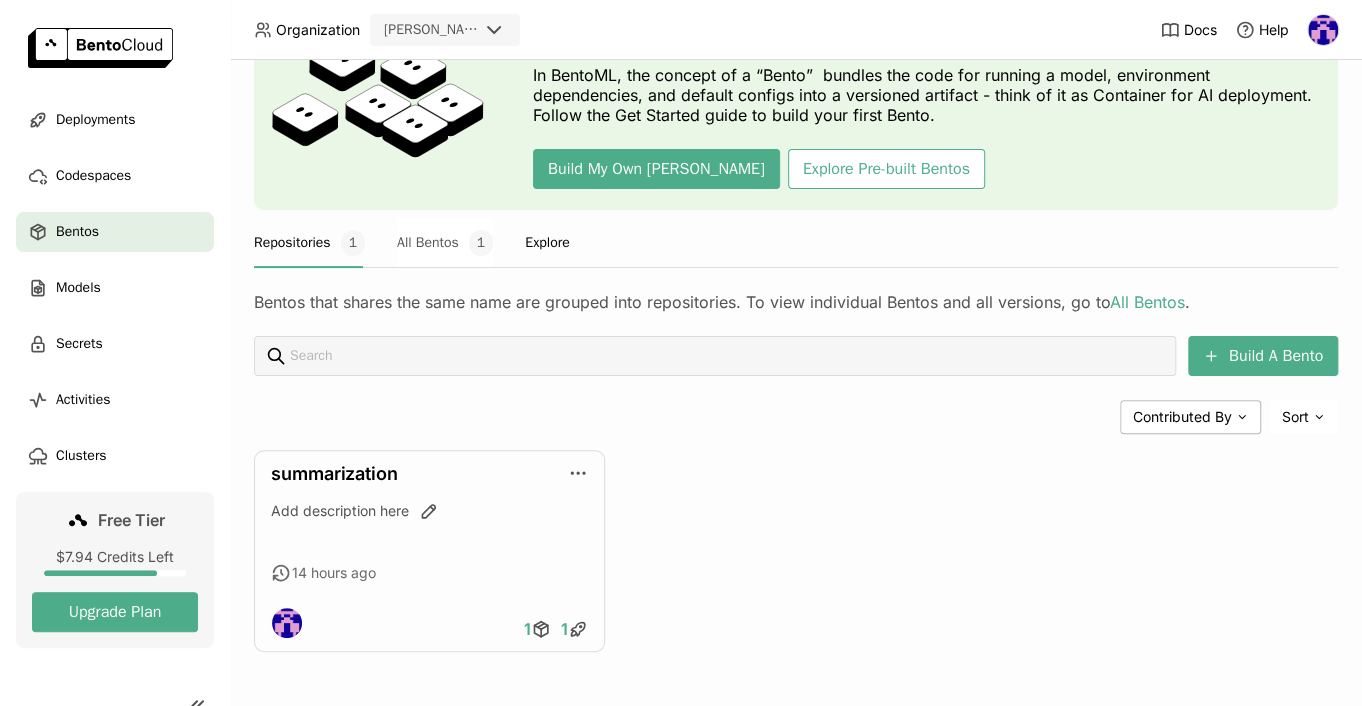 click on "Explore" at bounding box center [547, 243] 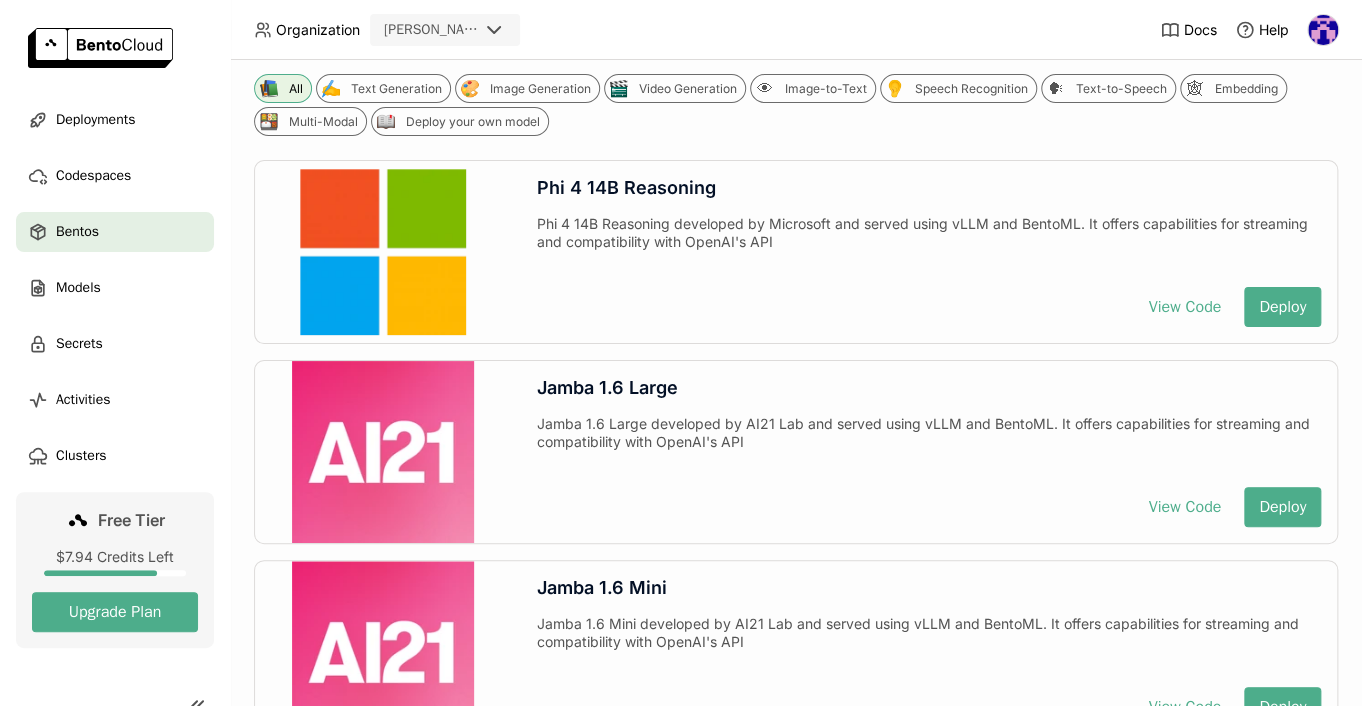 scroll, scrollTop: 389, scrollLeft: 0, axis: vertical 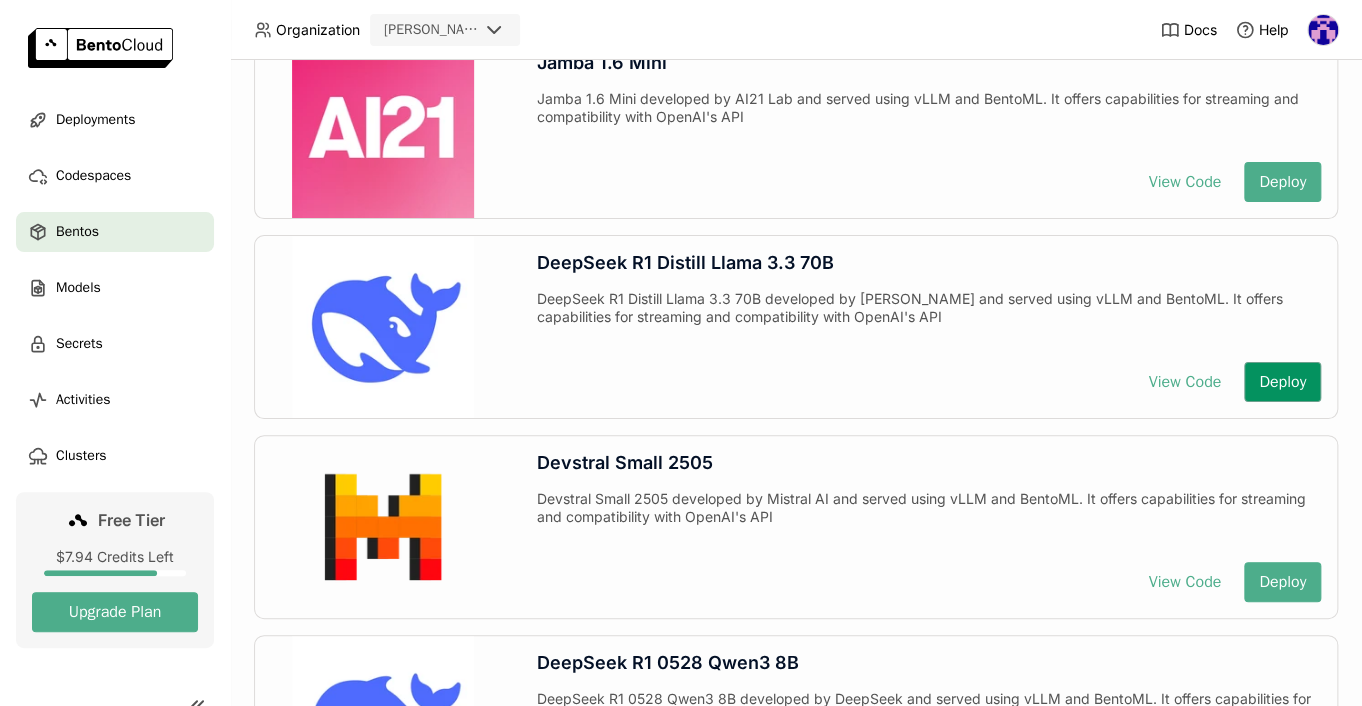 click on "Deploy" at bounding box center [1282, 382] 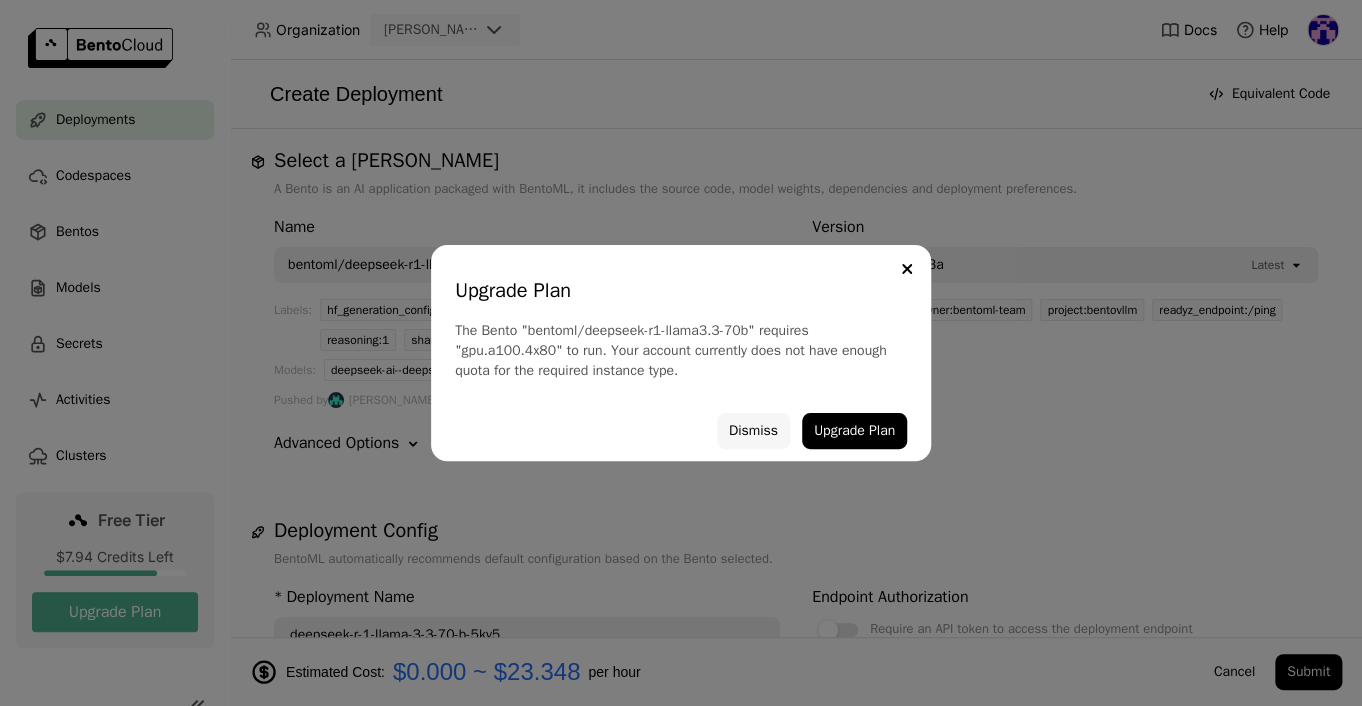 click on "Dismiss" at bounding box center (753, 431) 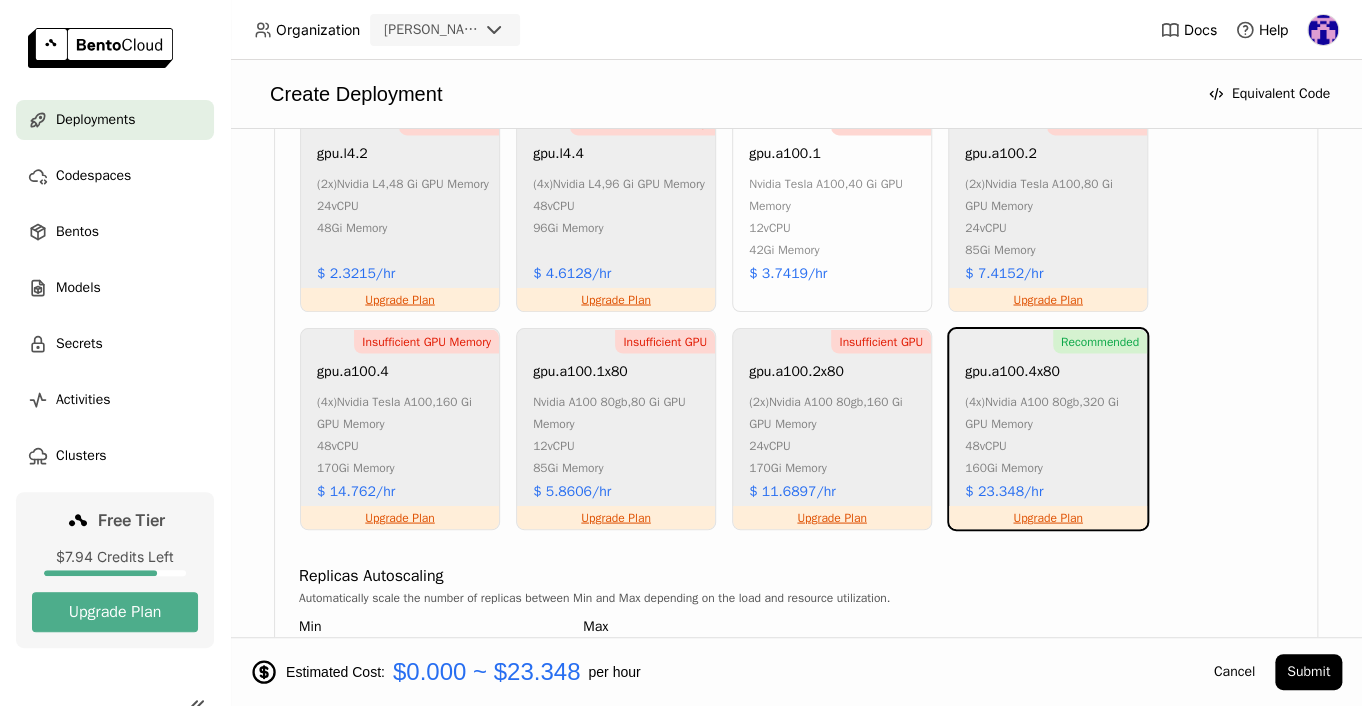 scroll, scrollTop: 1814, scrollLeft: 0, axis: vertical 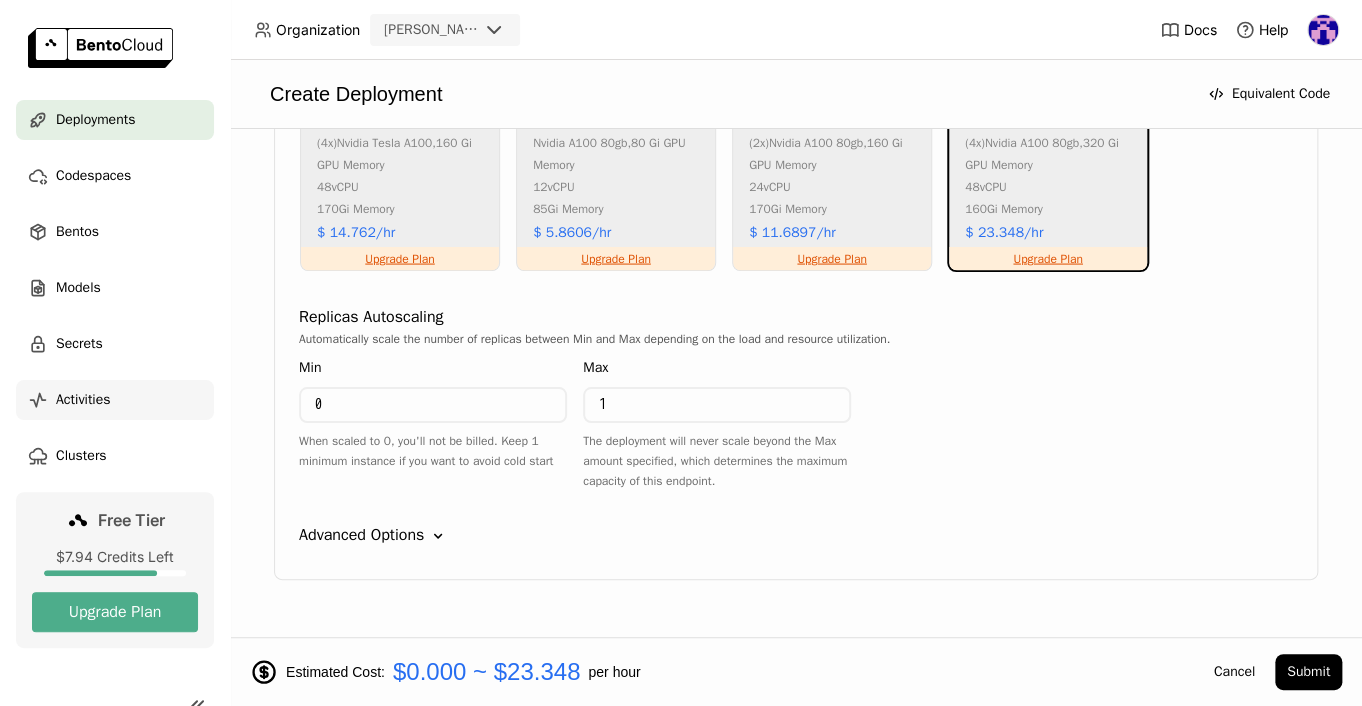 click on "Activities" at bounding box center [83, 400] 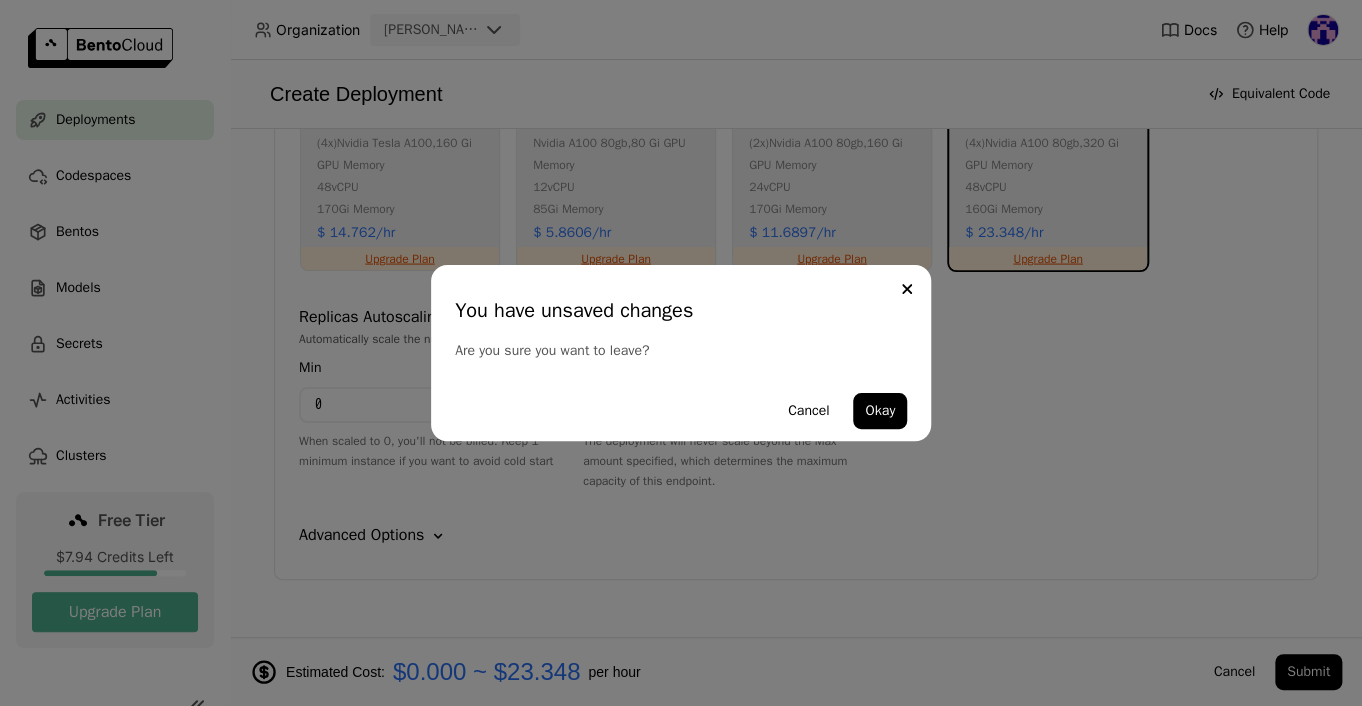 drag, startPoint x: 883, startPoint y: 414, endPoint x: 768, endPoint y: 446, distance: 119.36918 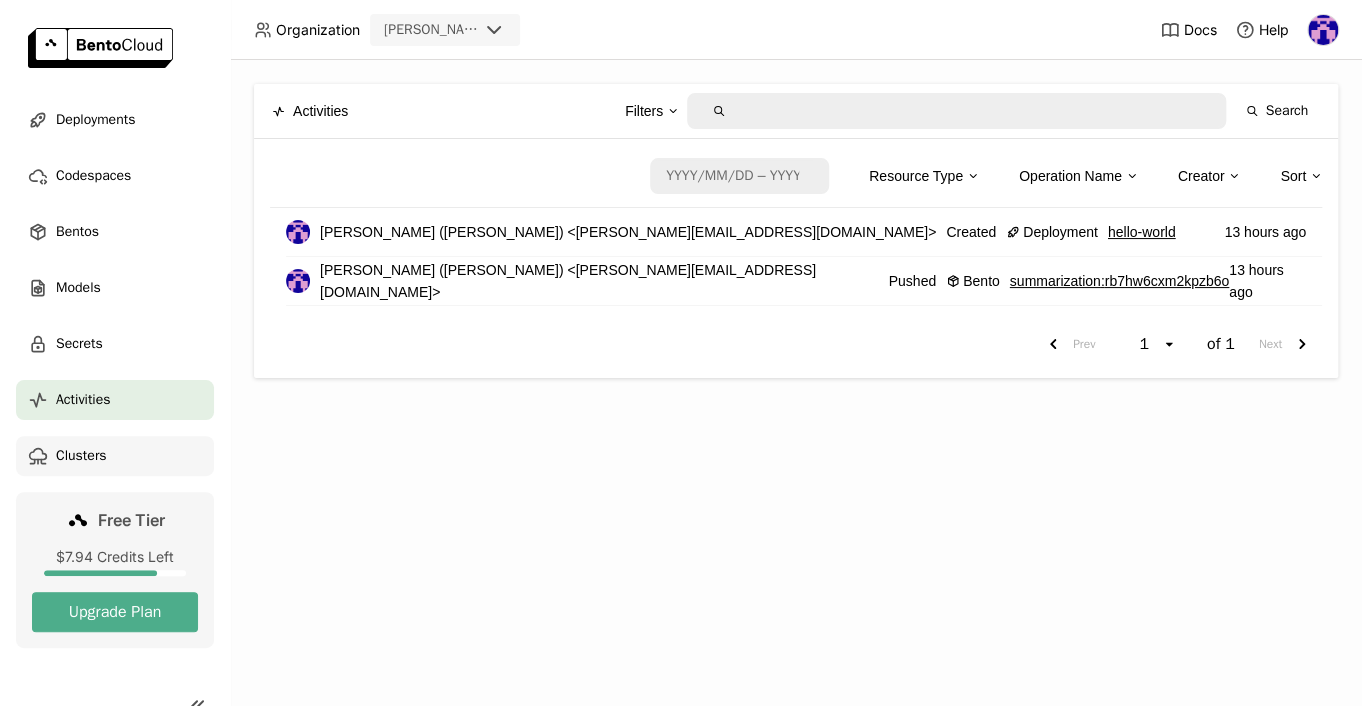 click on "Clusters" at bounding box center (81, 456) 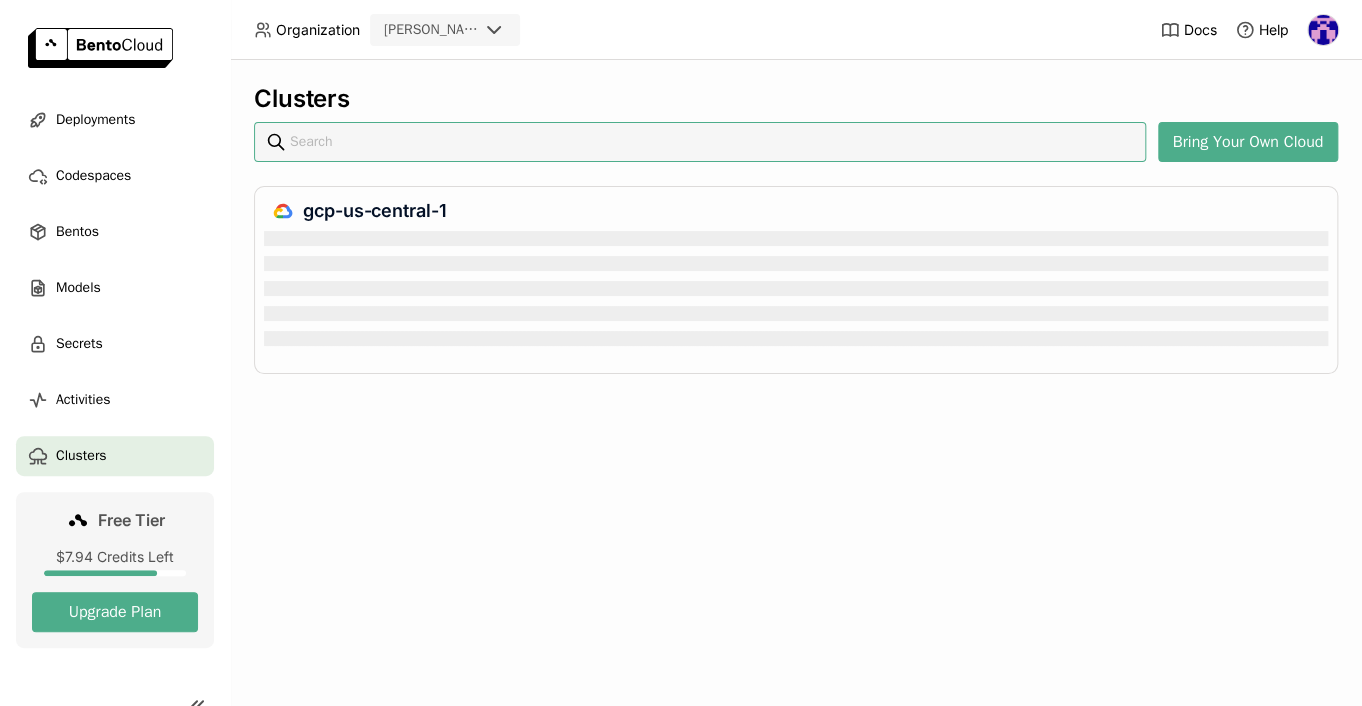 scroll, scrollTop: 0, scrollLeft: 0, axis: both 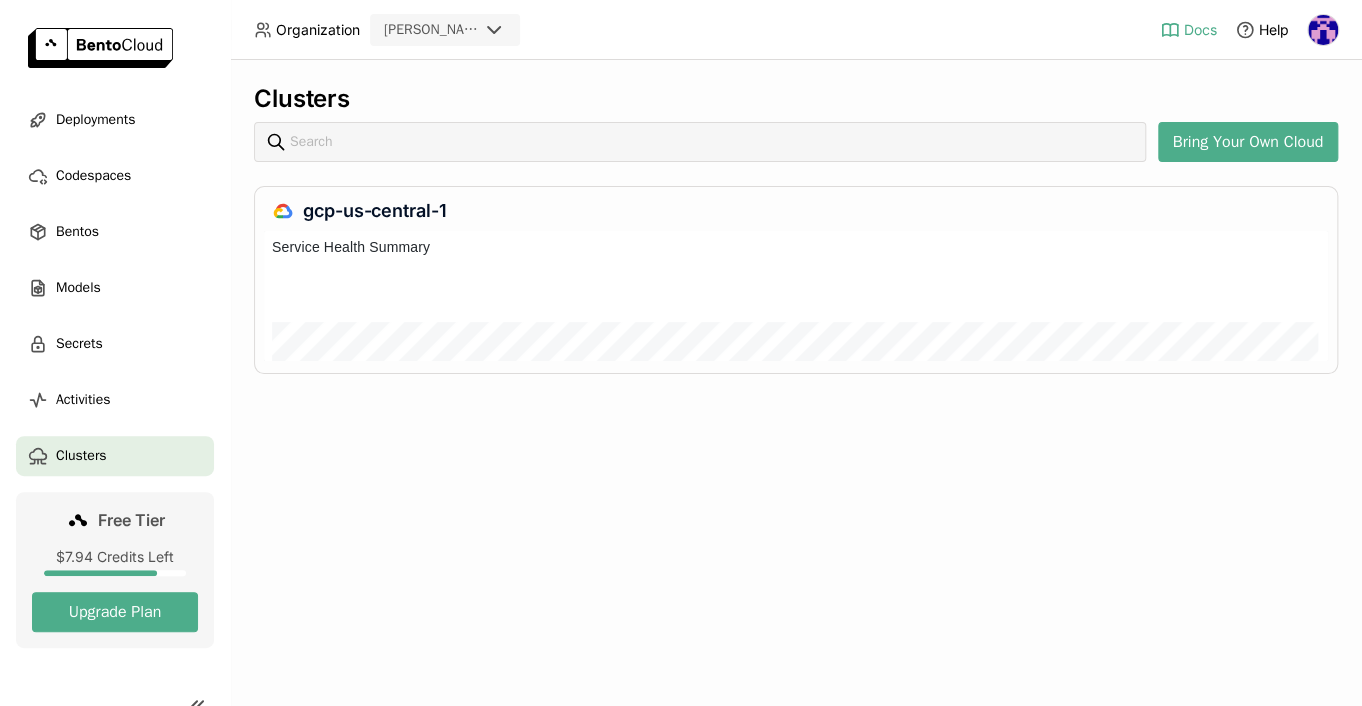 click on "Docs" at bounding box center [1200, 30] 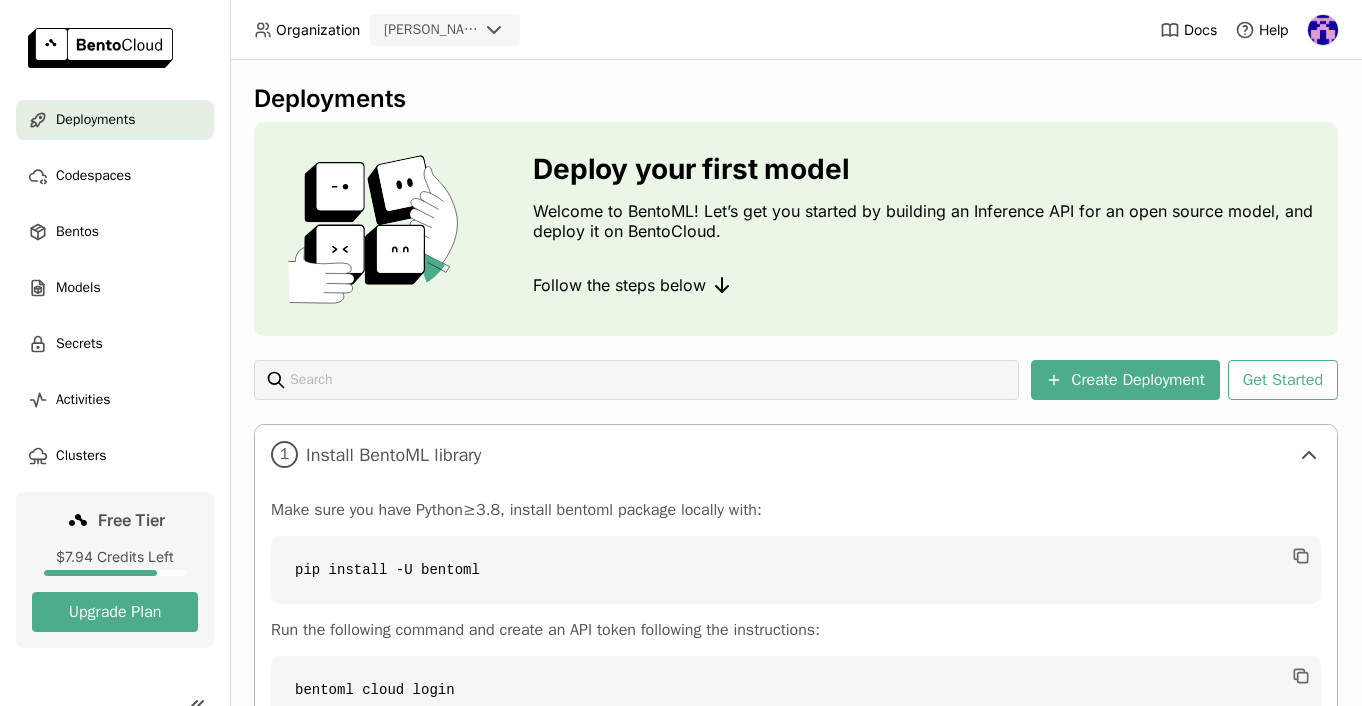 scroll, scrollTop: 0, scrollLeft: 0, axis: both 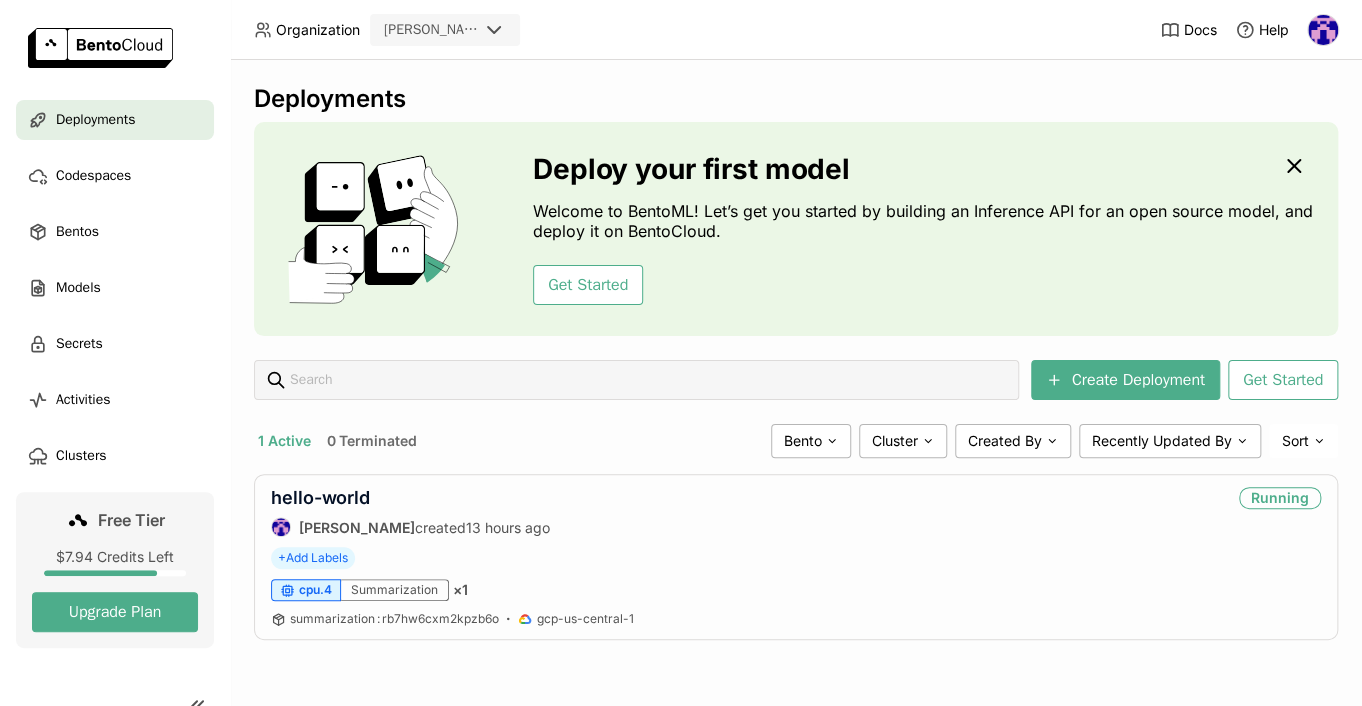 click at bounding box center [100, 48] 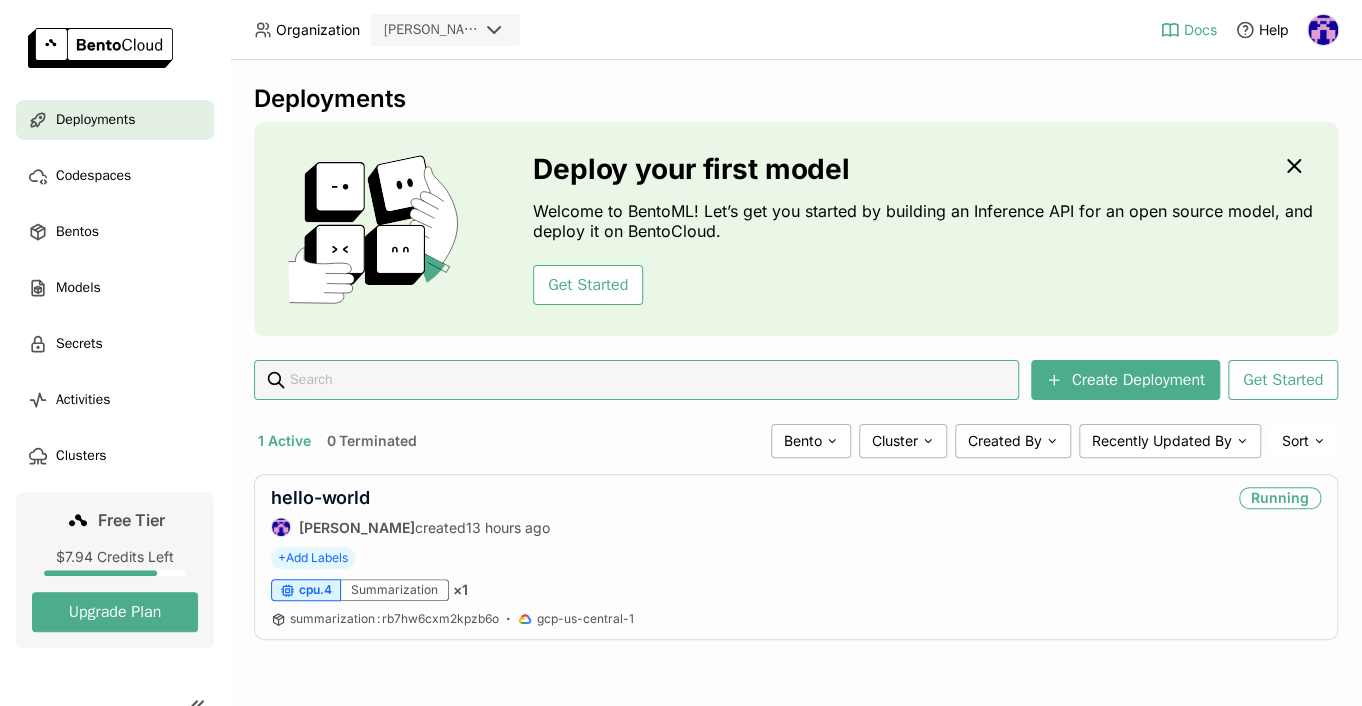 click on "Docs" at bounding box center (1200, 30) 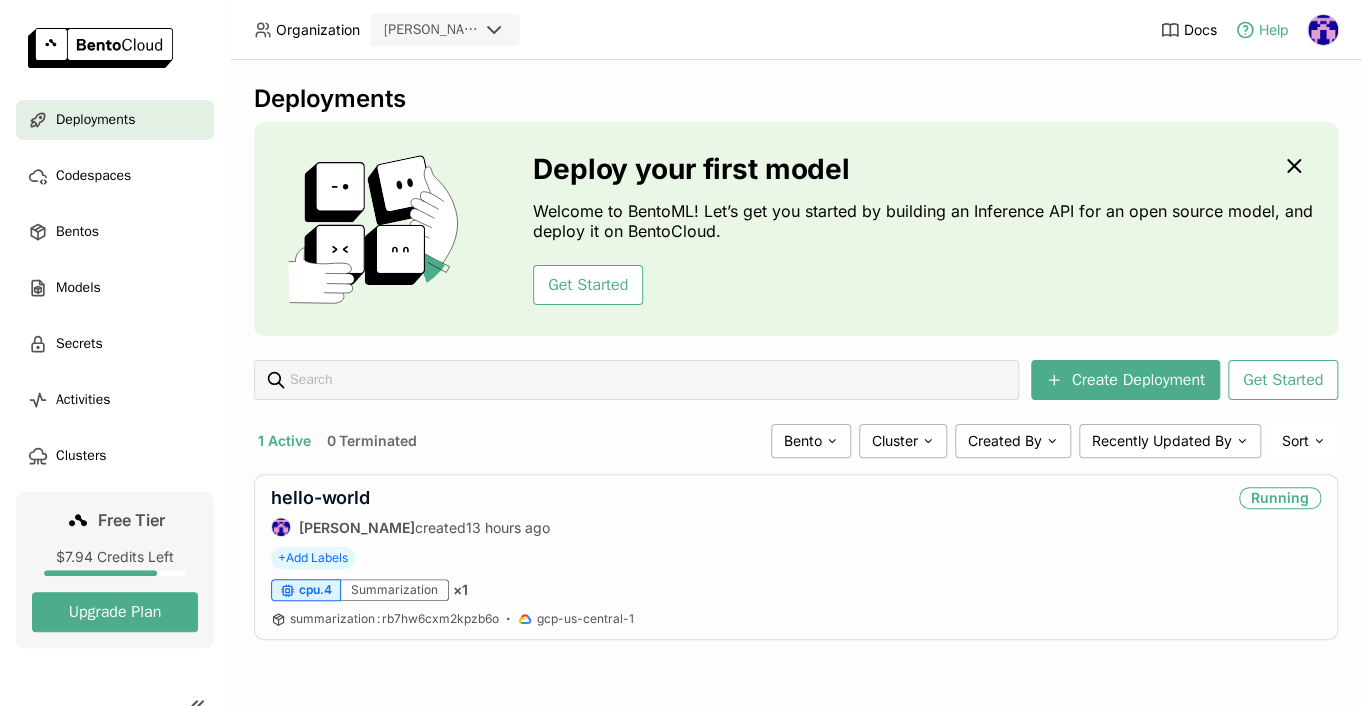 click on "Help" at bounding box center [1274, 30] 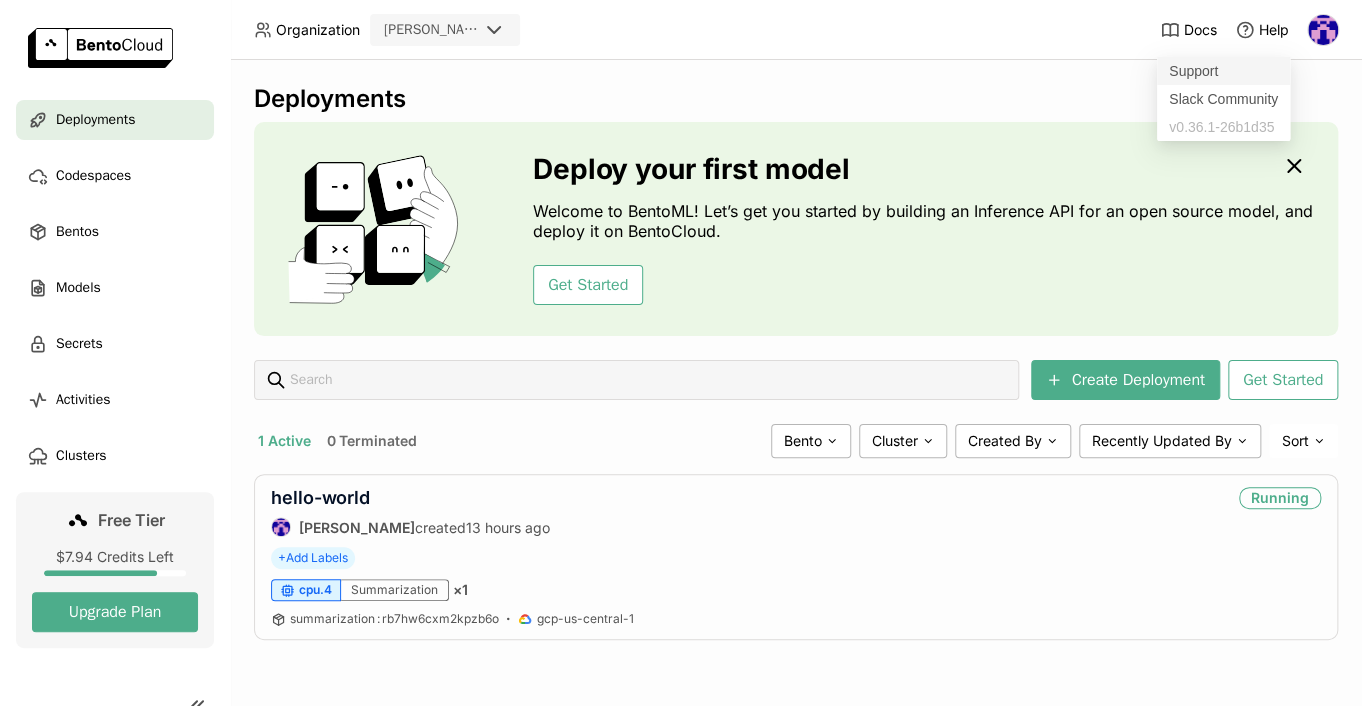 click on "Support" at bounding box center (1223, 71) 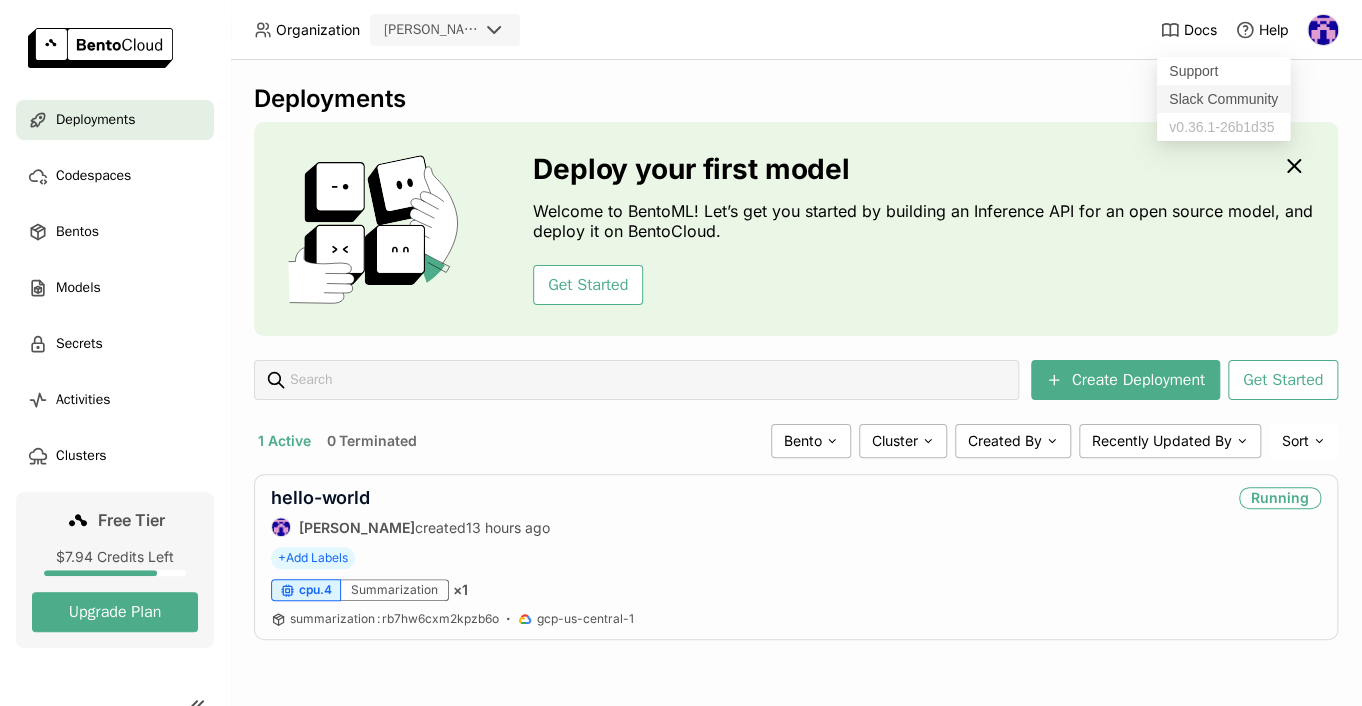 click on "Slack Community" at bounding box center [1223, 99] 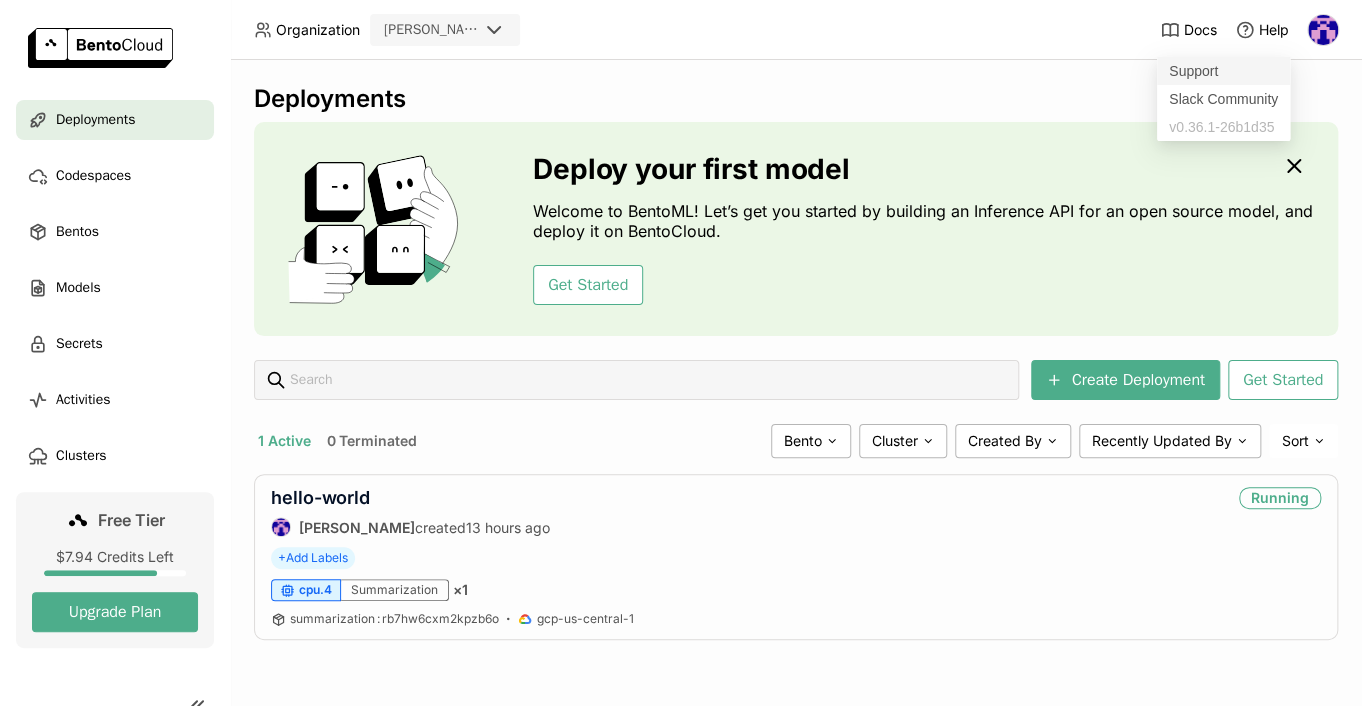 click on "Support" at bounding box center [1223, 71] 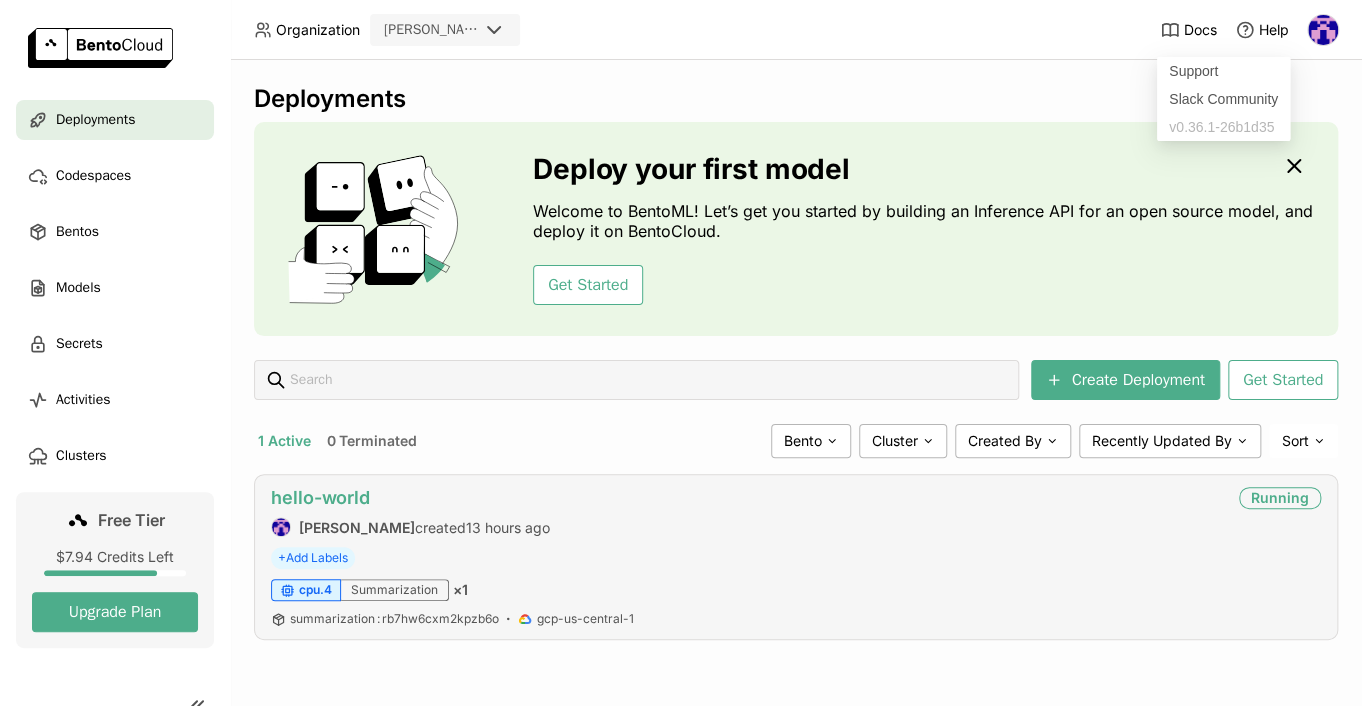 click on "hello-world" at bounding box center [320, 497] 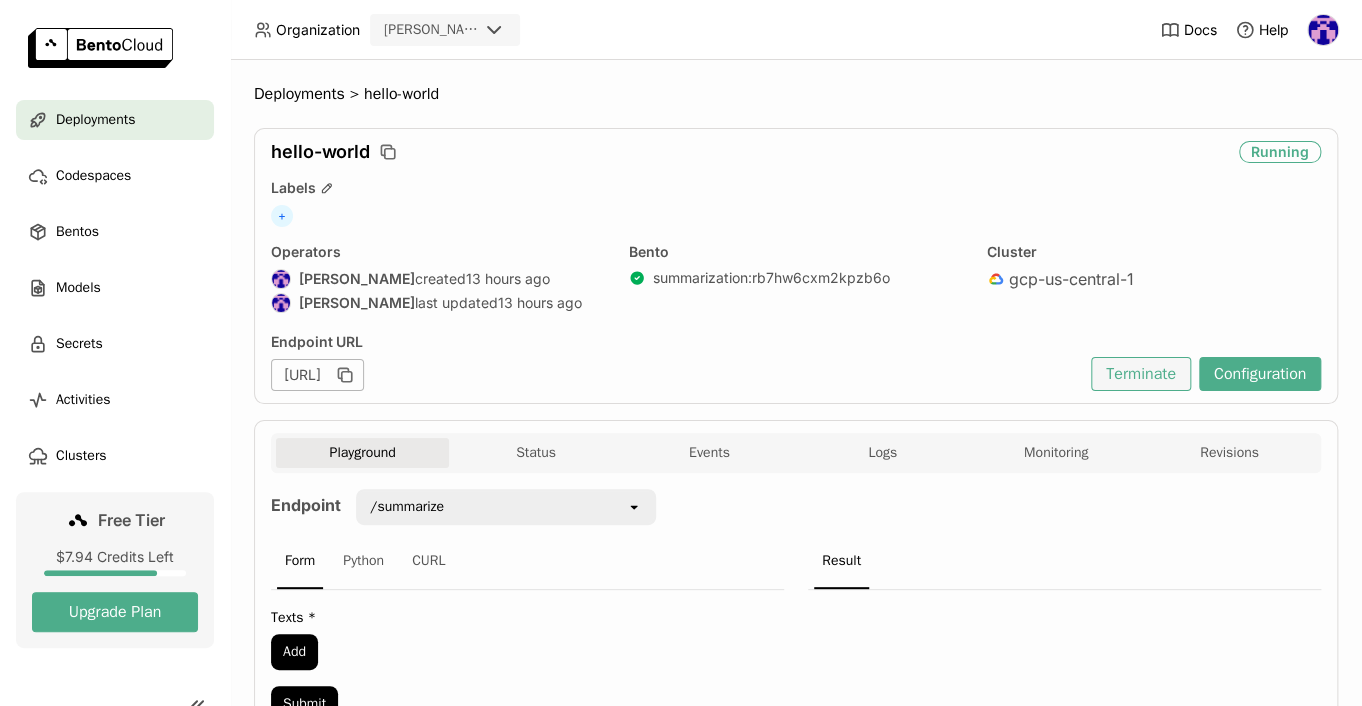 click on "Terminate" at bounding box center [1141, 374] 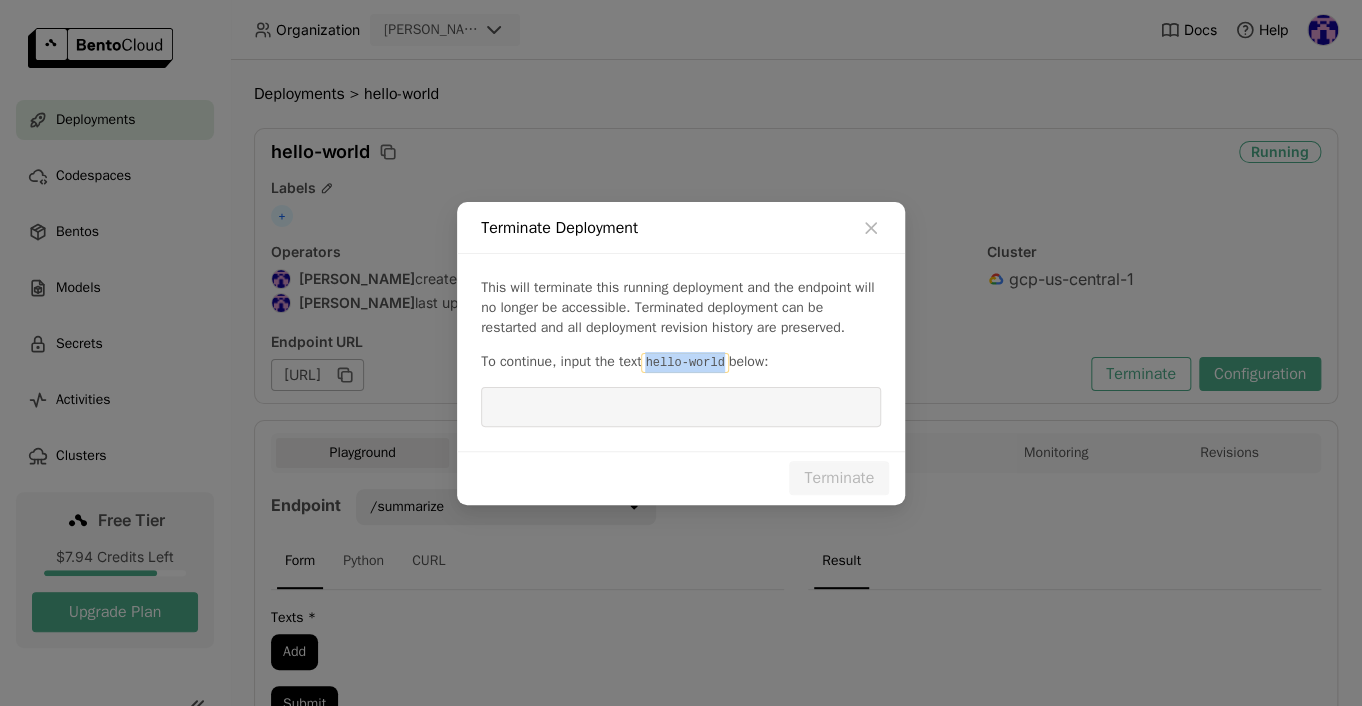 drag, startPoint x: 718, startPoint y: 364, endPoint x: 648, endPoint y: 366, distance: 70.028564 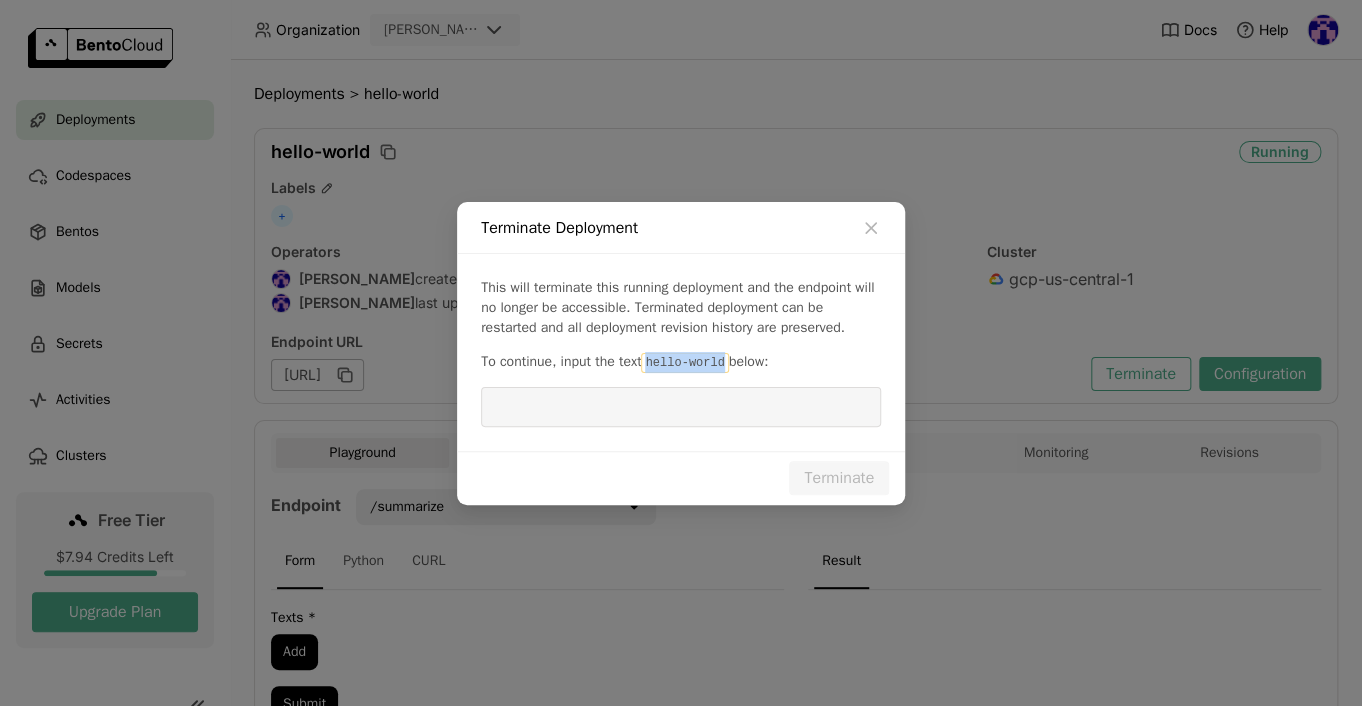 copy on "hello-world" 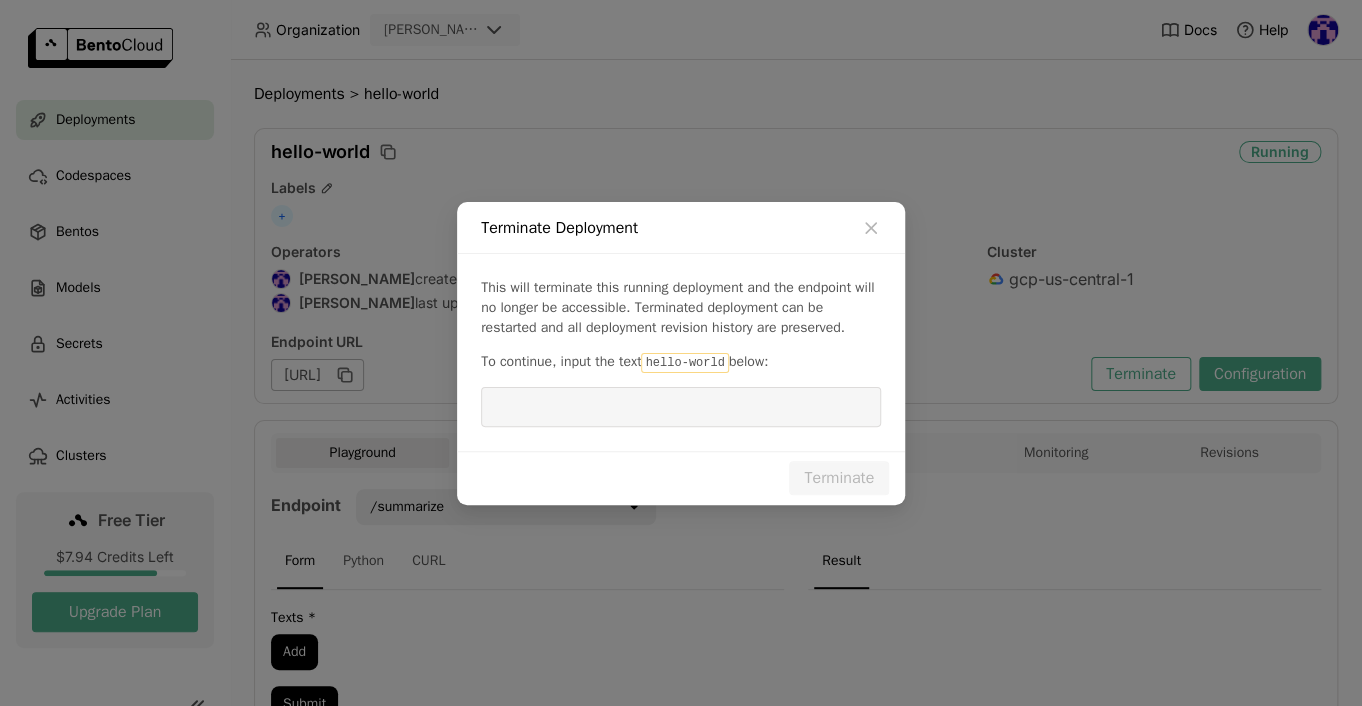 click at bounding box center (681, 407) 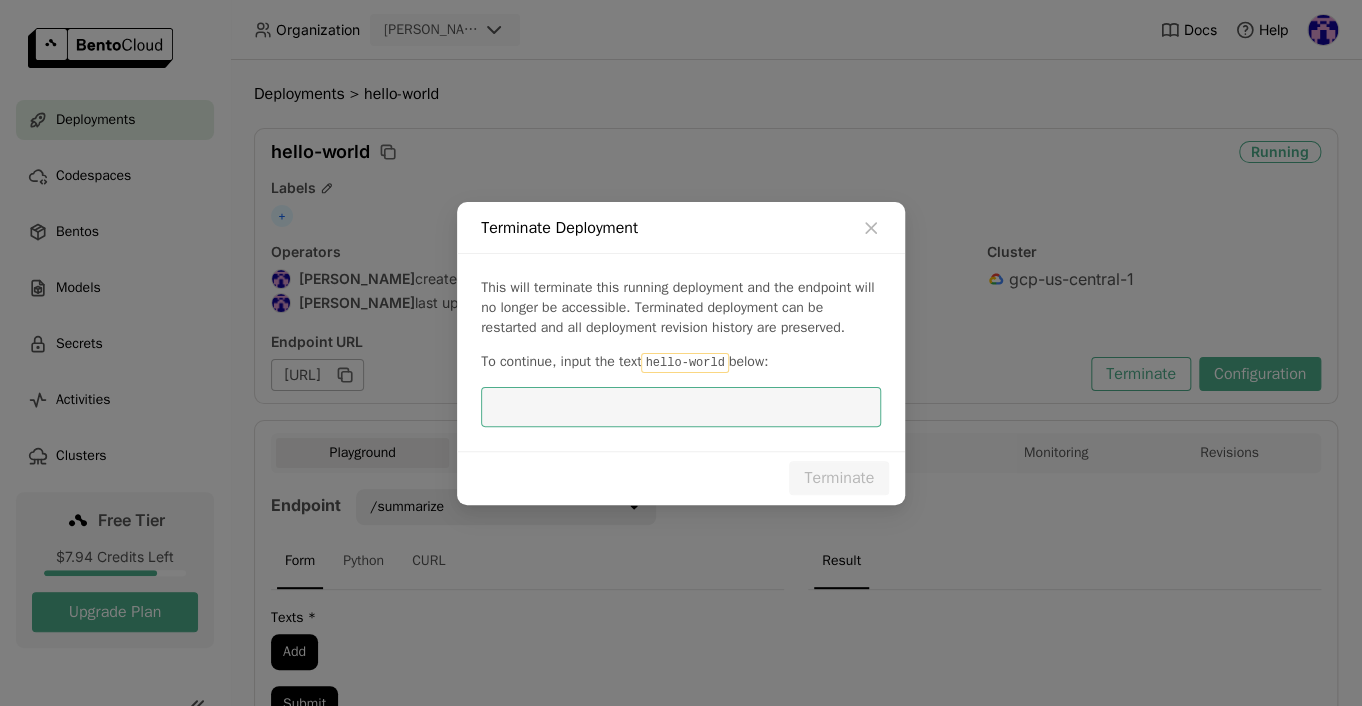 paste on "hello-world" 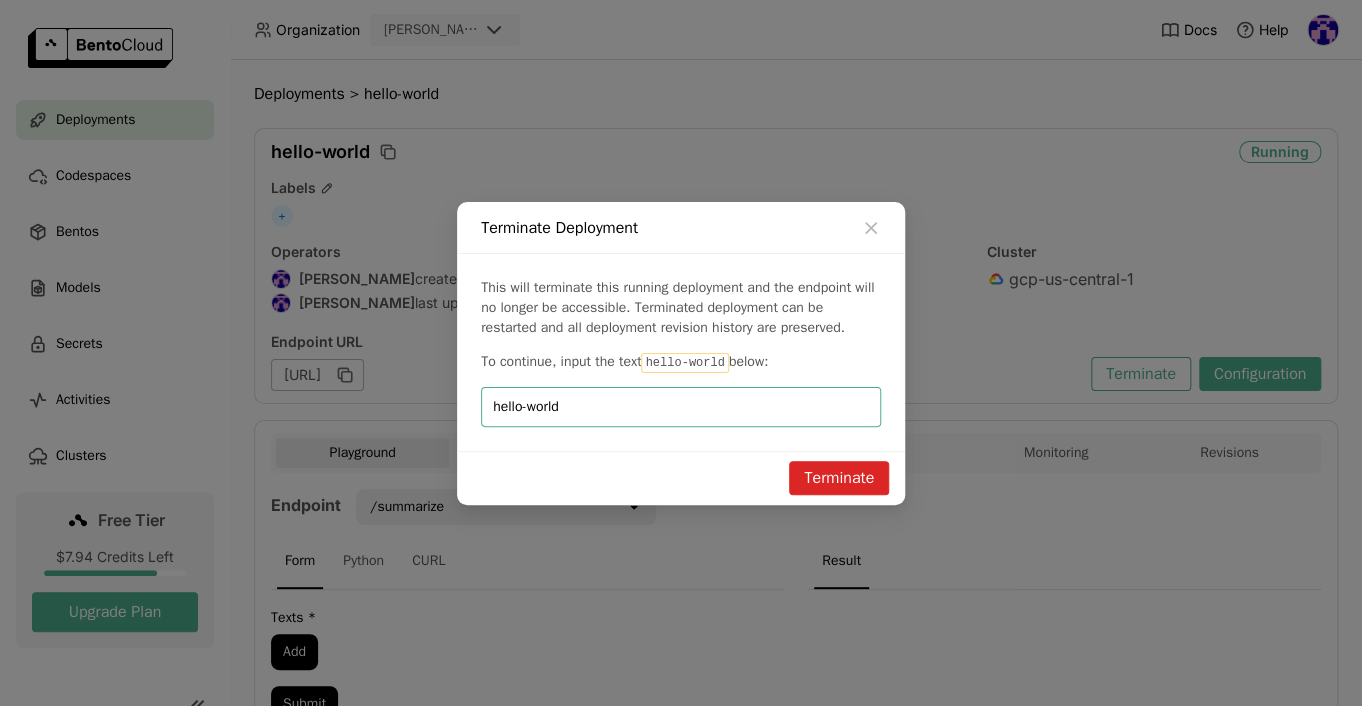 type on "hello-world" 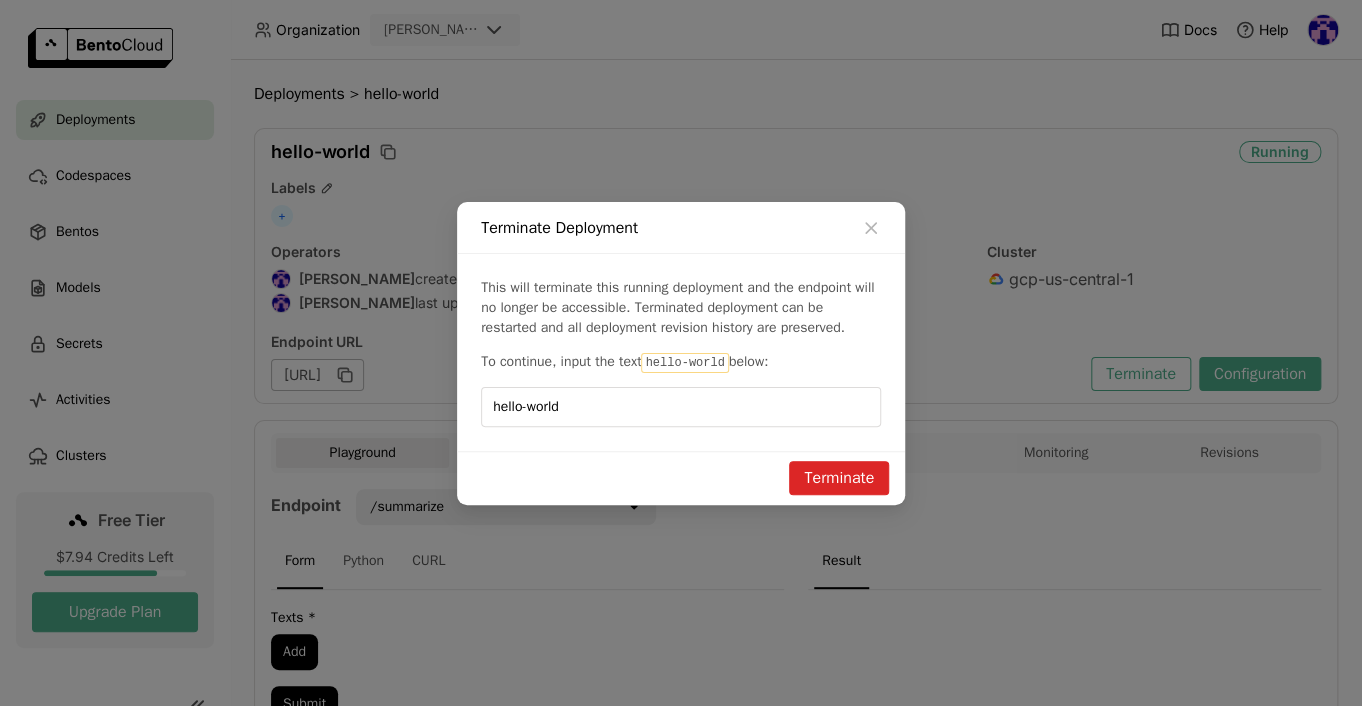 click on "Terminate" at bounding box center [839, 478] 